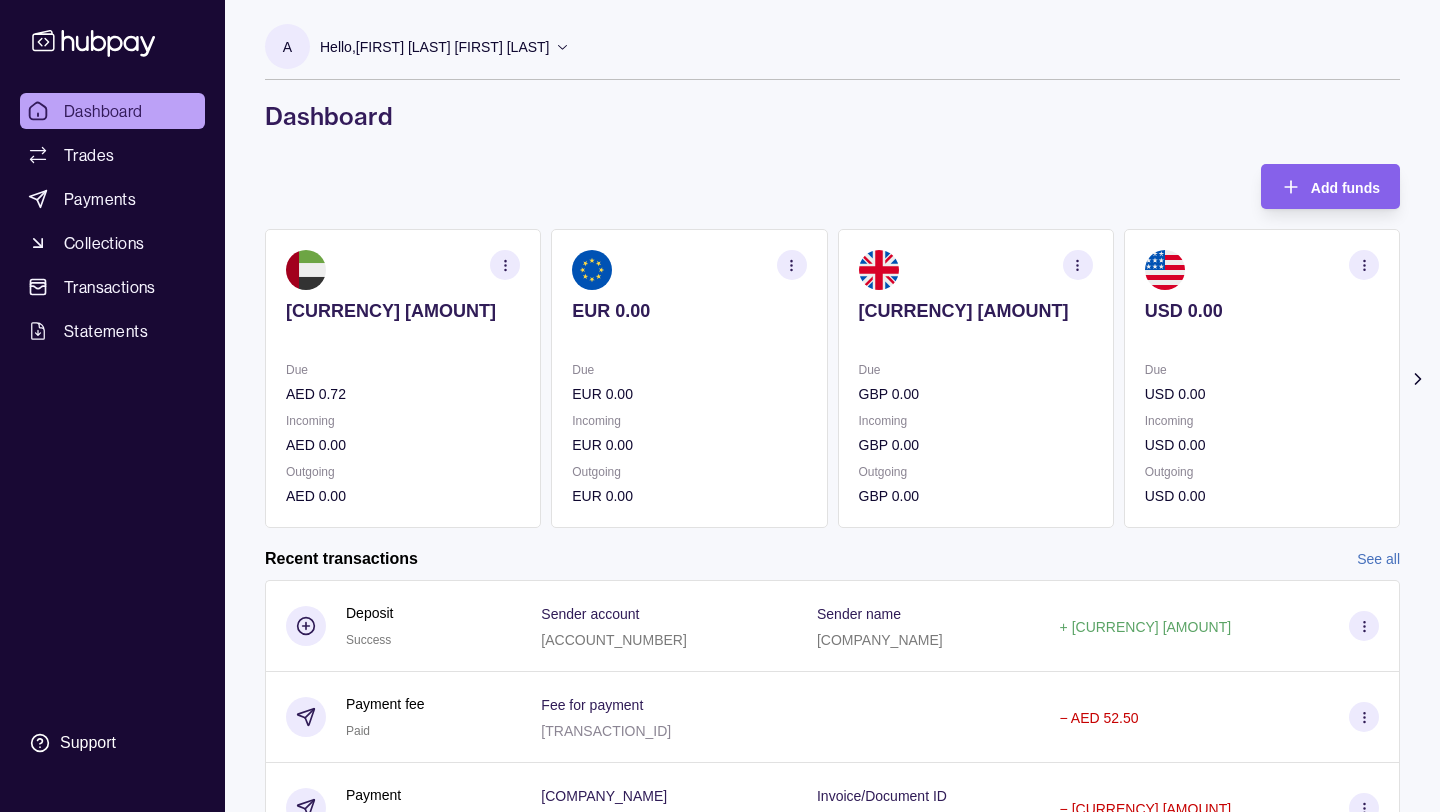 scroll, scrollTop: 0, scrollLeft: 0, axis: both 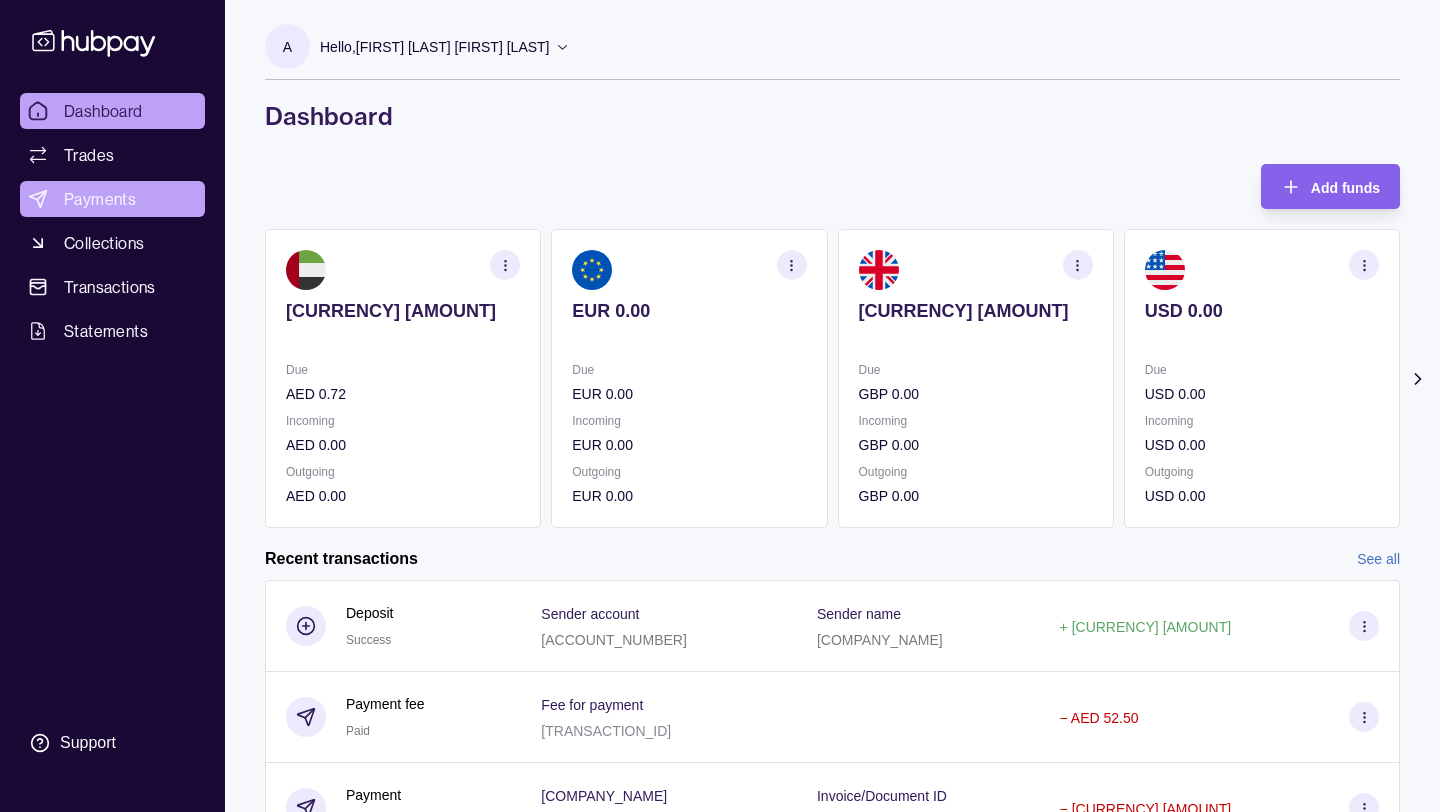 click on "Payments" at bounding box center [100, 199] 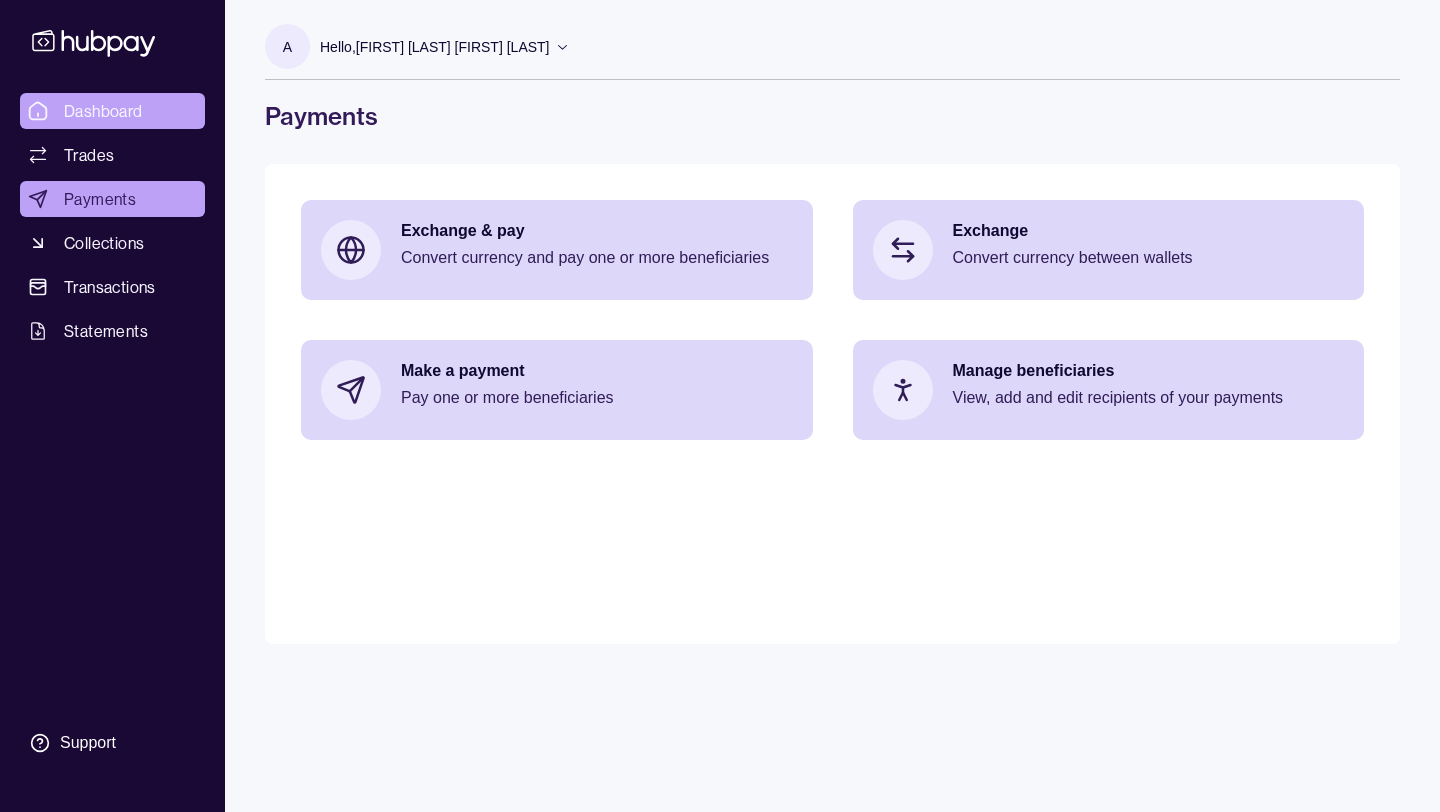 click on "Dashboard" at bounding box center [103, 111] 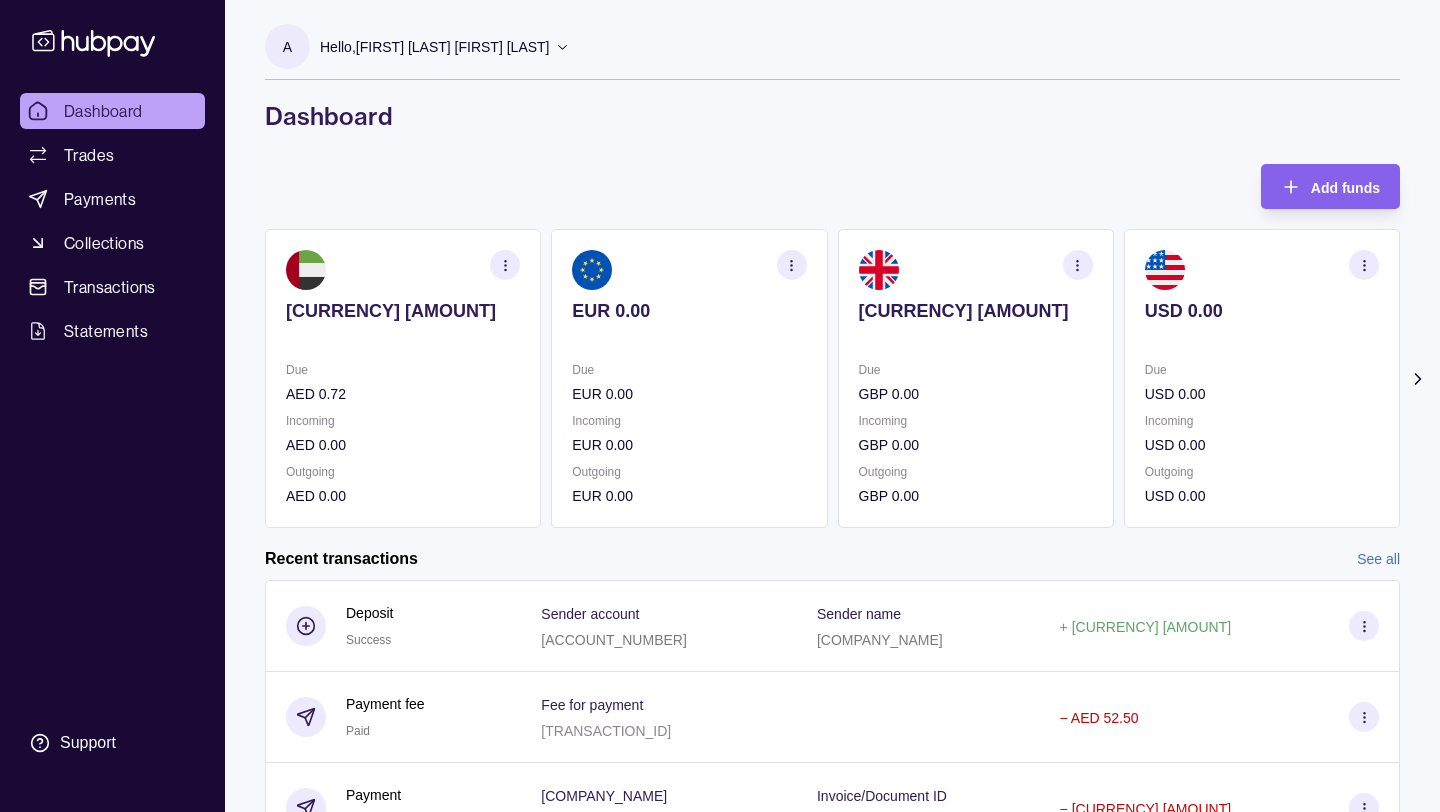 click on "Recent transactions See all" at bounding box center (832, 559) 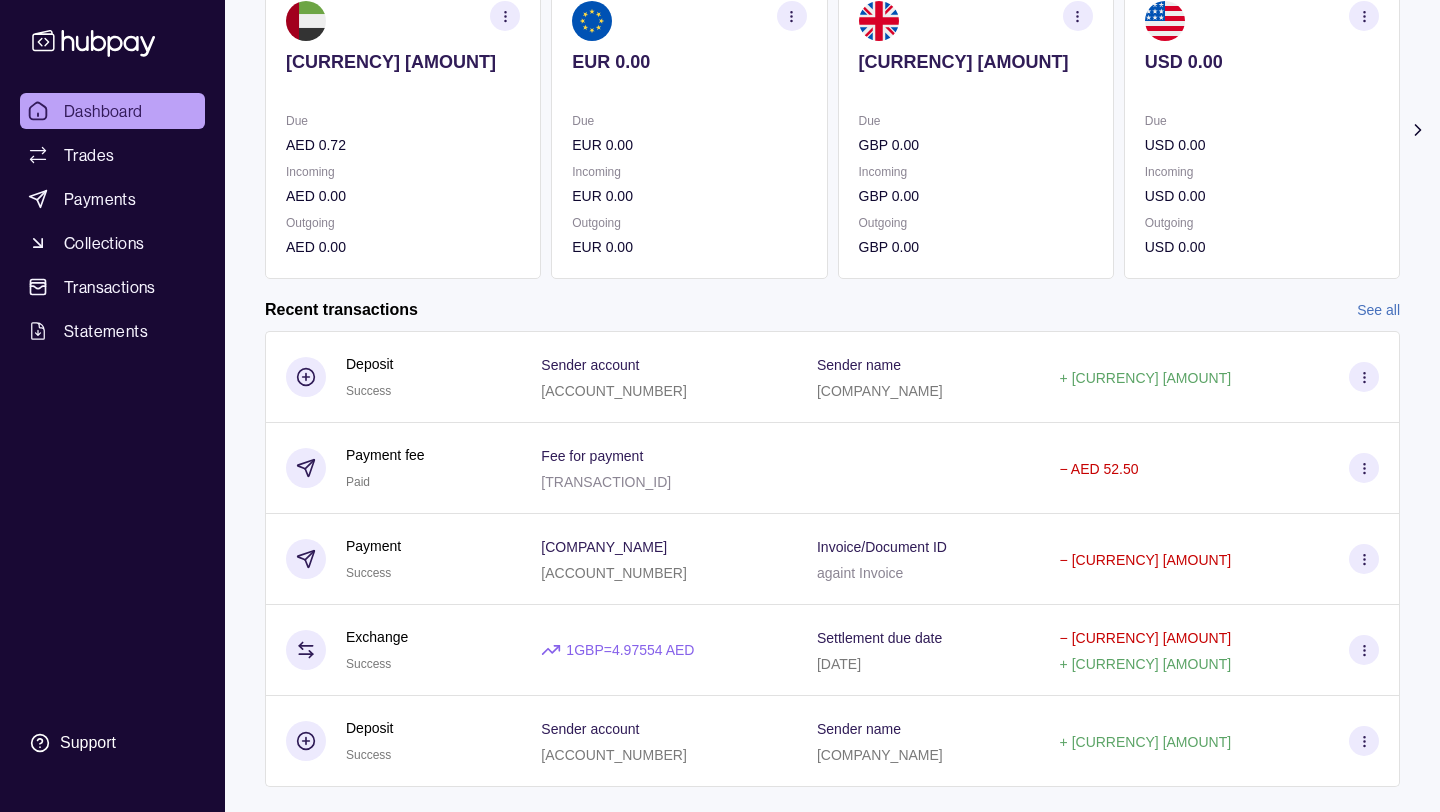 scroll, scrollTop: 288, scrollLeft: 0, axis: vertical 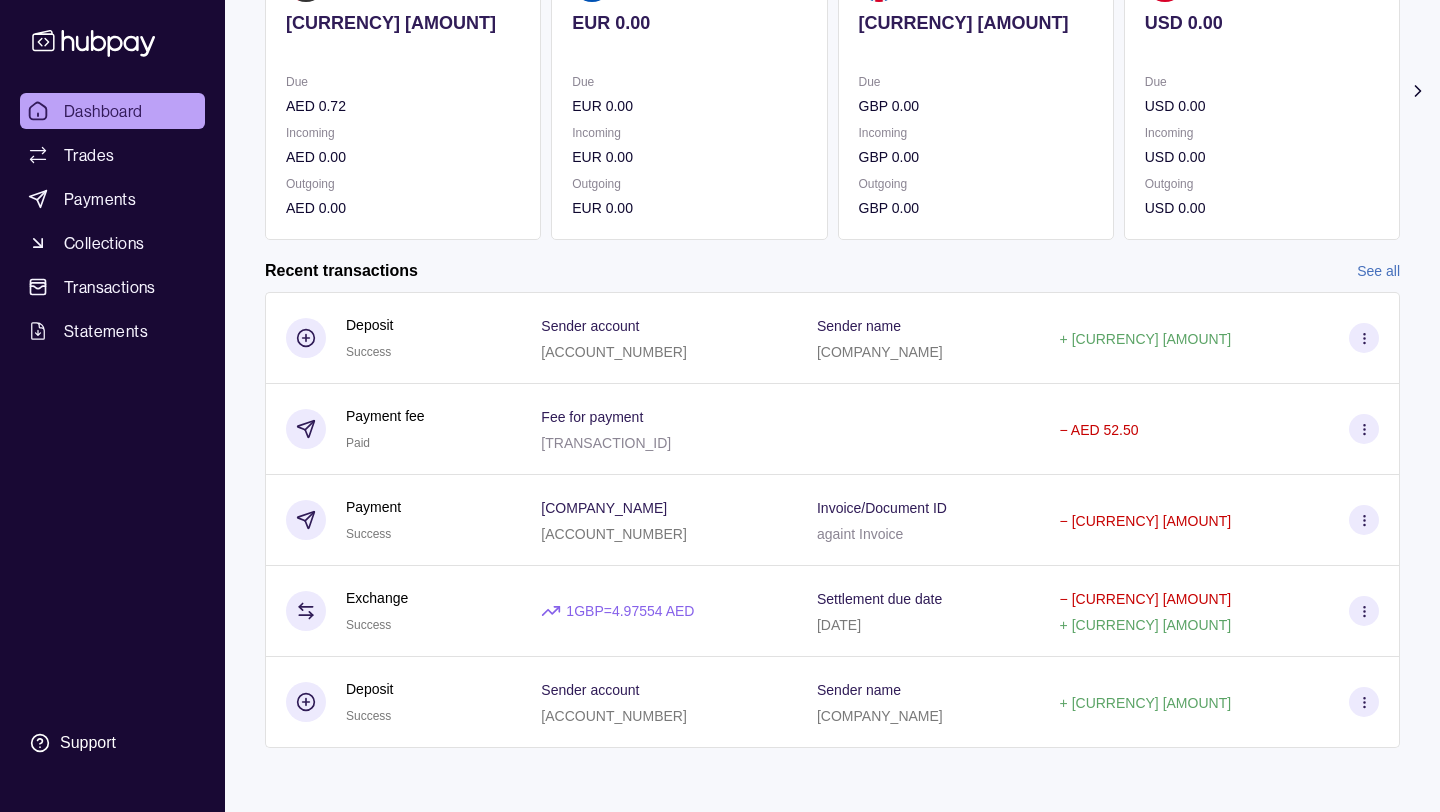 click on "See all" at bounding box center (1378, 271) 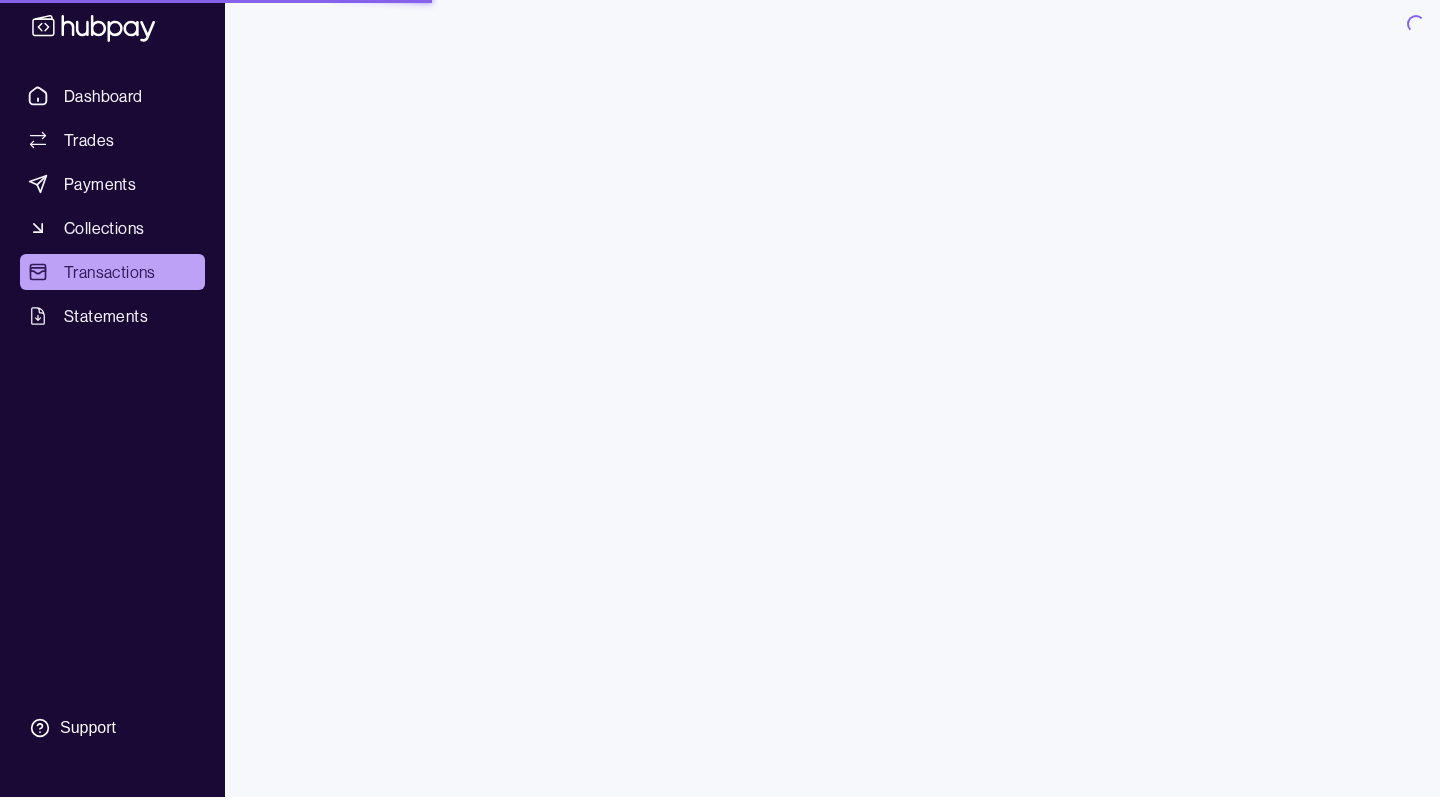 scroll, scrollTop: 0, scrollLeft: 0, axis: both 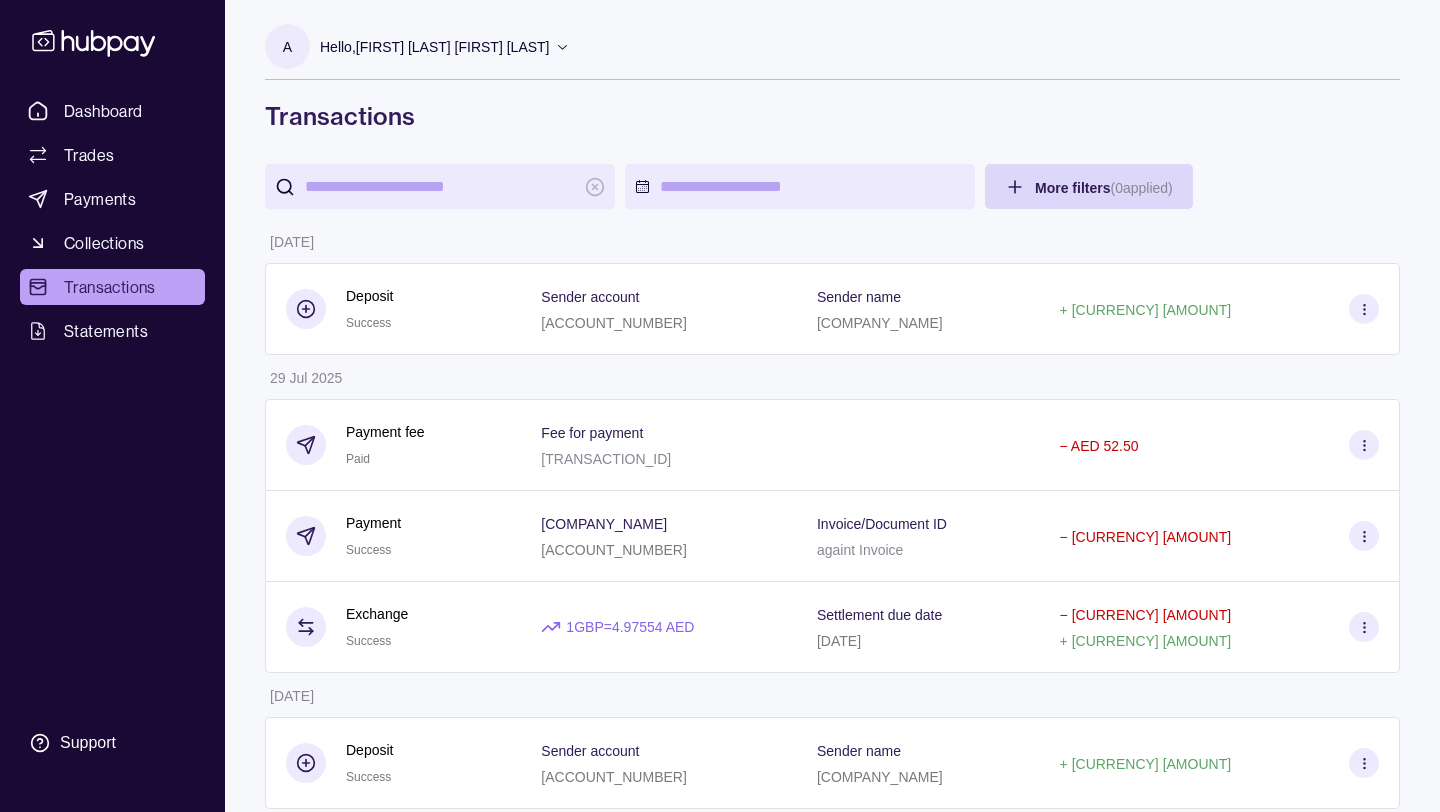 click on "Dashboard Trades Payments Collections Transactions Statements Support A Hello, [FIRST] [LAST] [FIRST] [LAST] INTIME SMART DEVICE REPAIR UPGRADE LLC Account Terms and conditions Privacy policy Sign out Transactions More filters  ( 0  applied) Details Amount [DD] [MON] [YYYY] Deposit Success Sender account [IBAN] Sender name INTIME SMART DEVICE REPAIR UPGRADE LLC +   AED 55,500.00 [DD] [MON] [YYYY] Payment fee Paid Fee for payment AP-HH29-1YAK −   AED 52.50 Payment Success JBM Mobile Trading Fz LLC AE540860000009309095791 Invoice/Document ID againt Invoice −   GBP 11,150.00 Exchange Success 1  GBP  =  4.97554   AED Settlement due date [DD] [MON] [YYYY] −   AED 55,477.27 +   GBP 11,150.00 [DD] [MON] [YYYY] Deposit Success Sender account [IBAN] Sender name INTIME SMART DEVICE REPAIR UPGRADE LLC +   AED 52,000.00 [DD] [MON] [YYYY] Payment fee Paid Fee for payment AP-8GQO-WJ2F −   AED 52.50 Payment Success JBM Mobile Trading Fz LLC AE540860000009309095791 Invoice/Document ID Against Invoice −" at bounding box center [720, 1197] 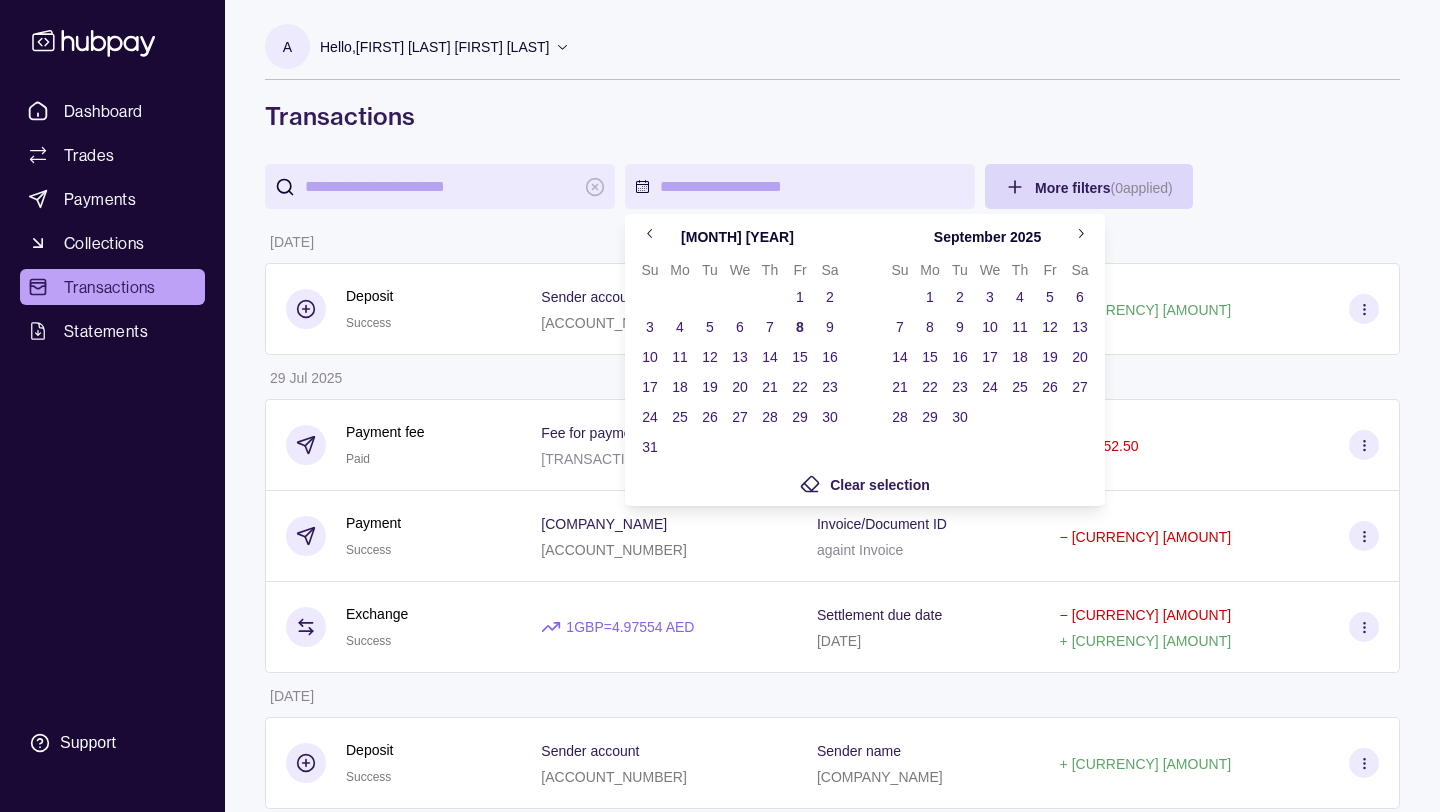 click at bounding box center (650, 235) 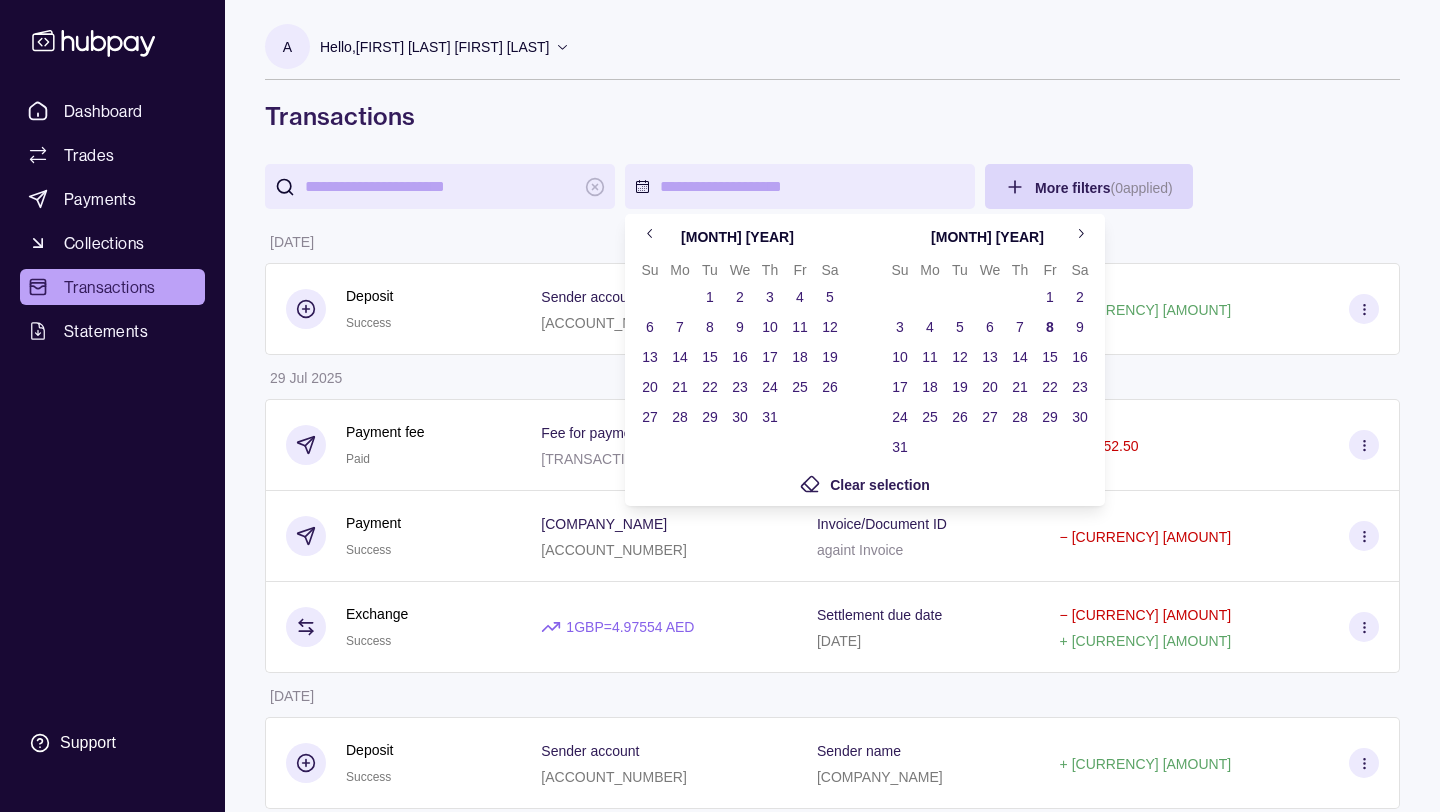 click at bounding box center [650, 235] 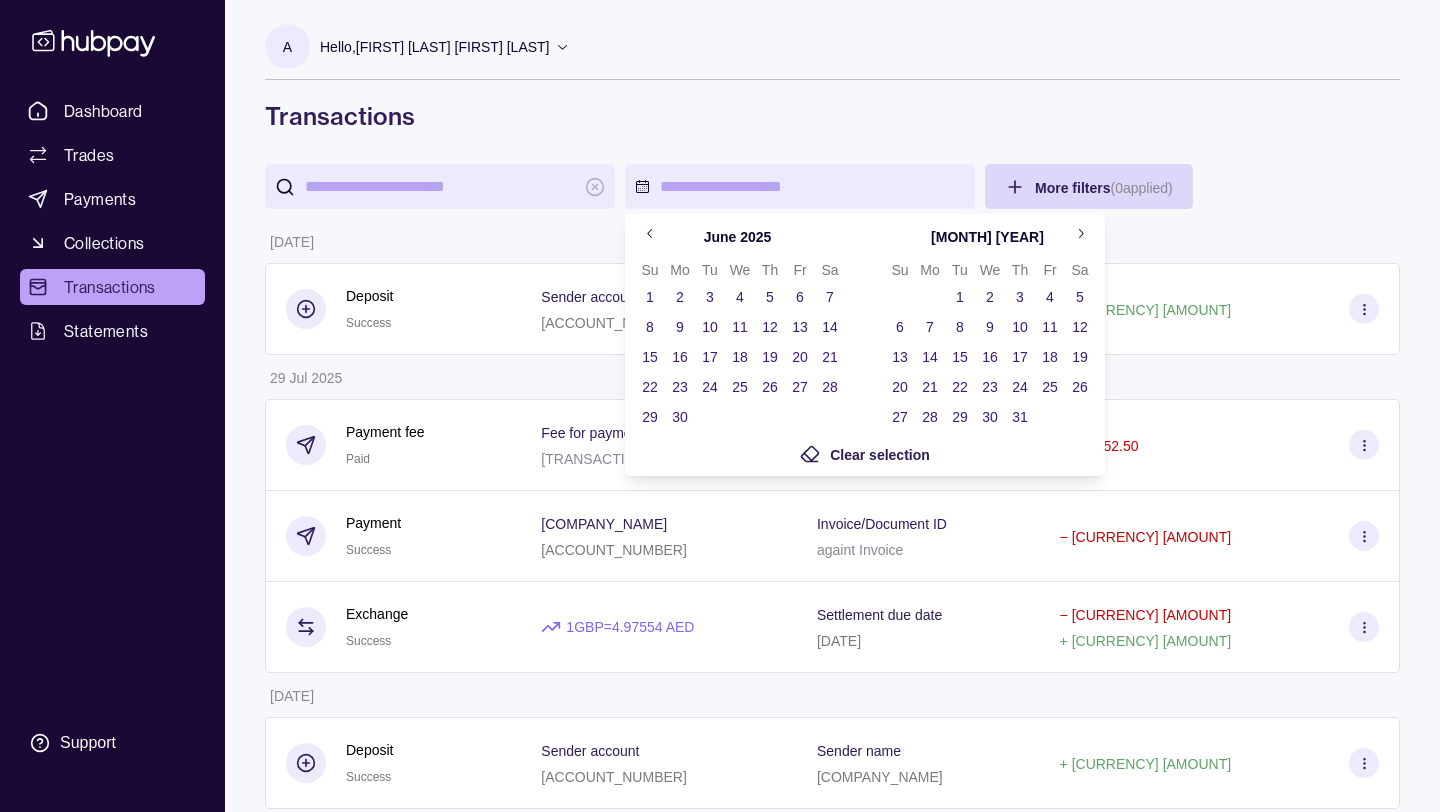 click at bounding box center [650, 235] 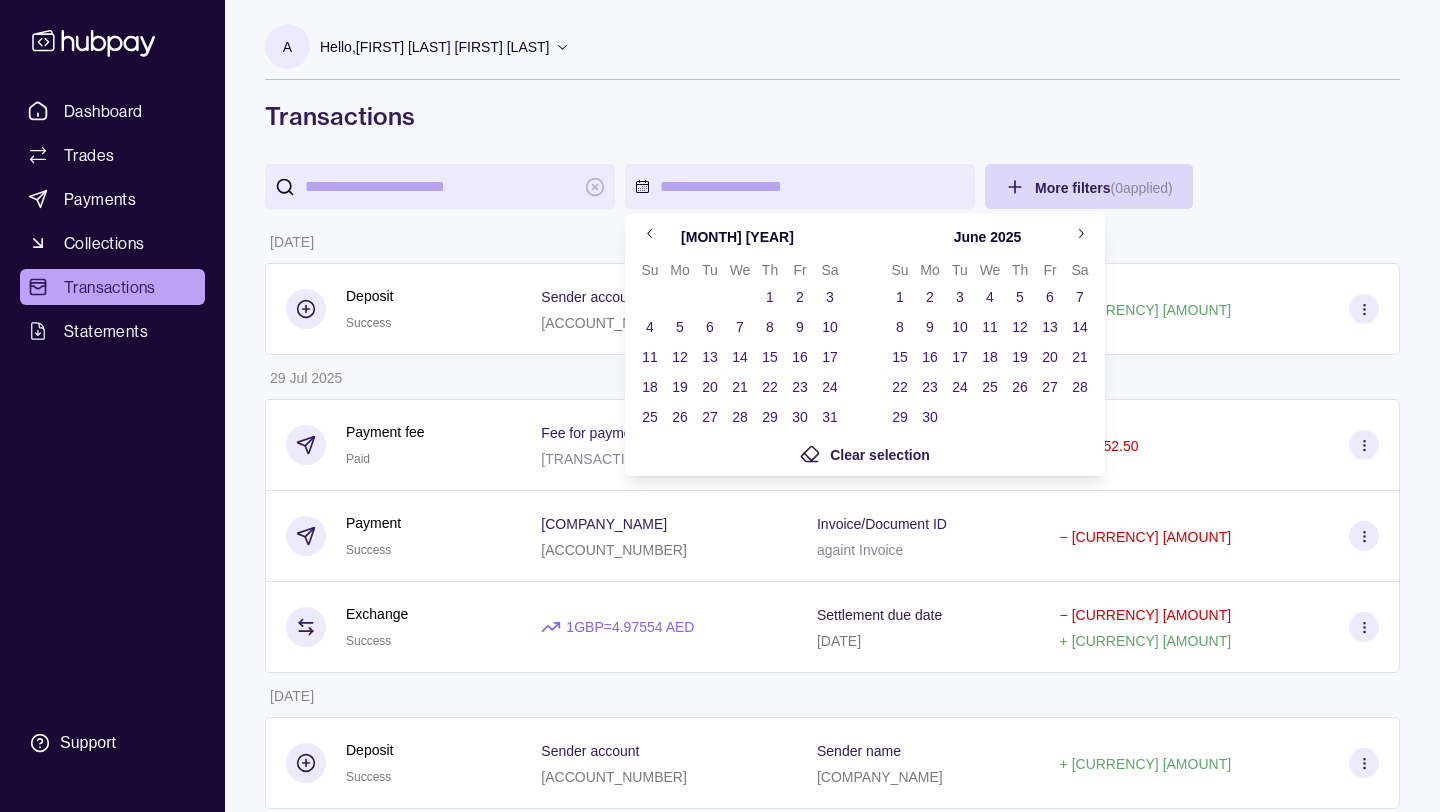 click on "1" at bounding box center [770, 297] 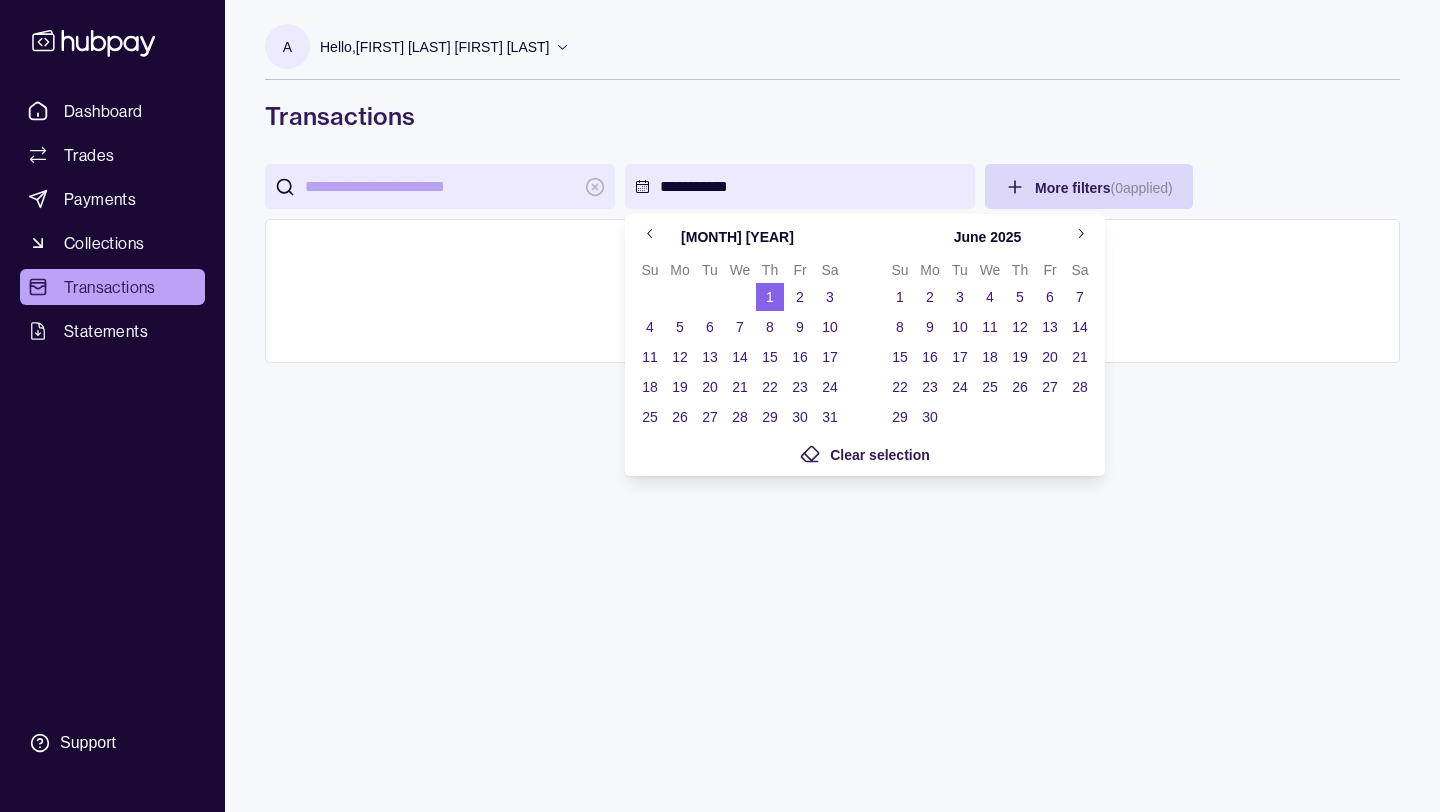 click 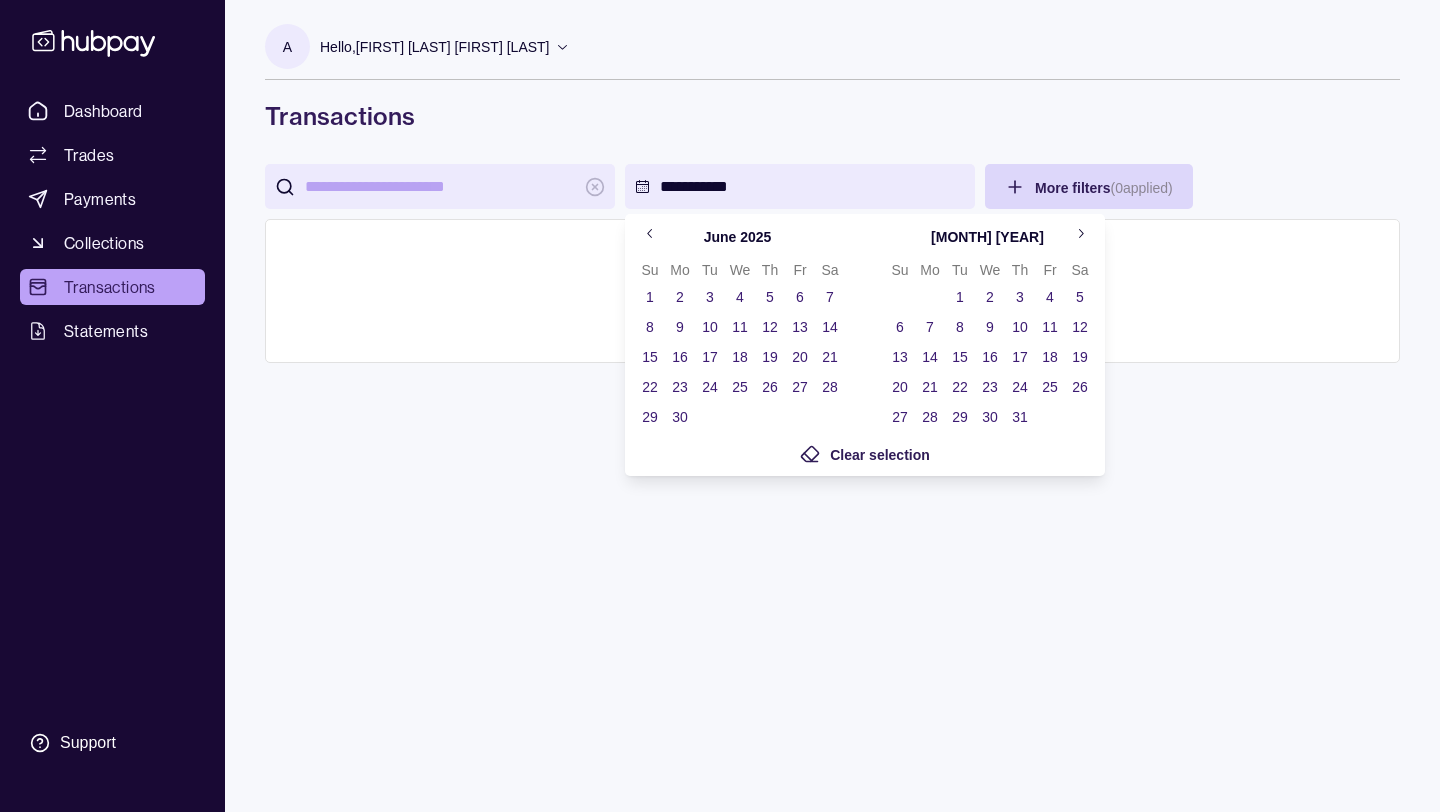 click on "31" at bounding box center [1020, 417] 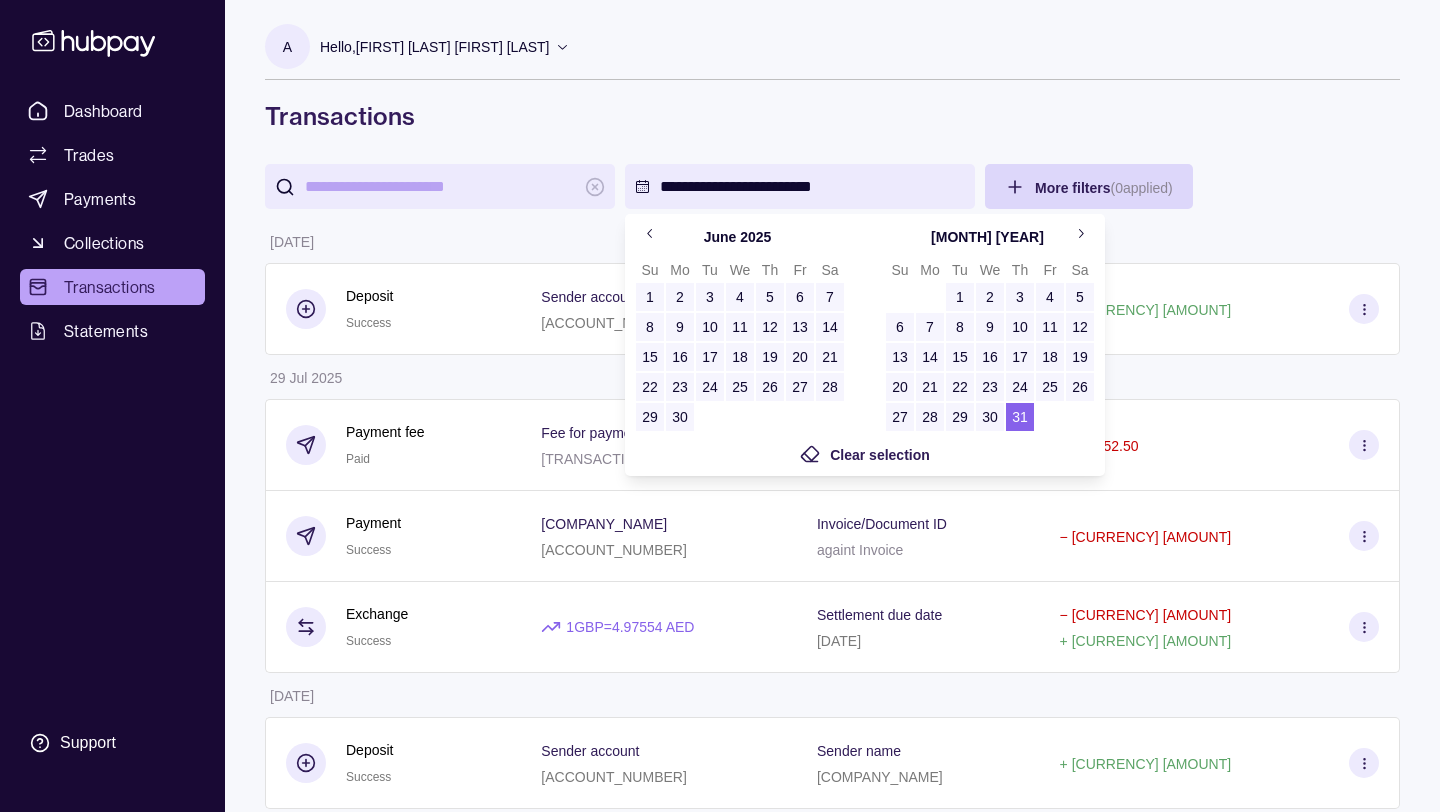 click on "**********" at bounding box center [720, 1197] 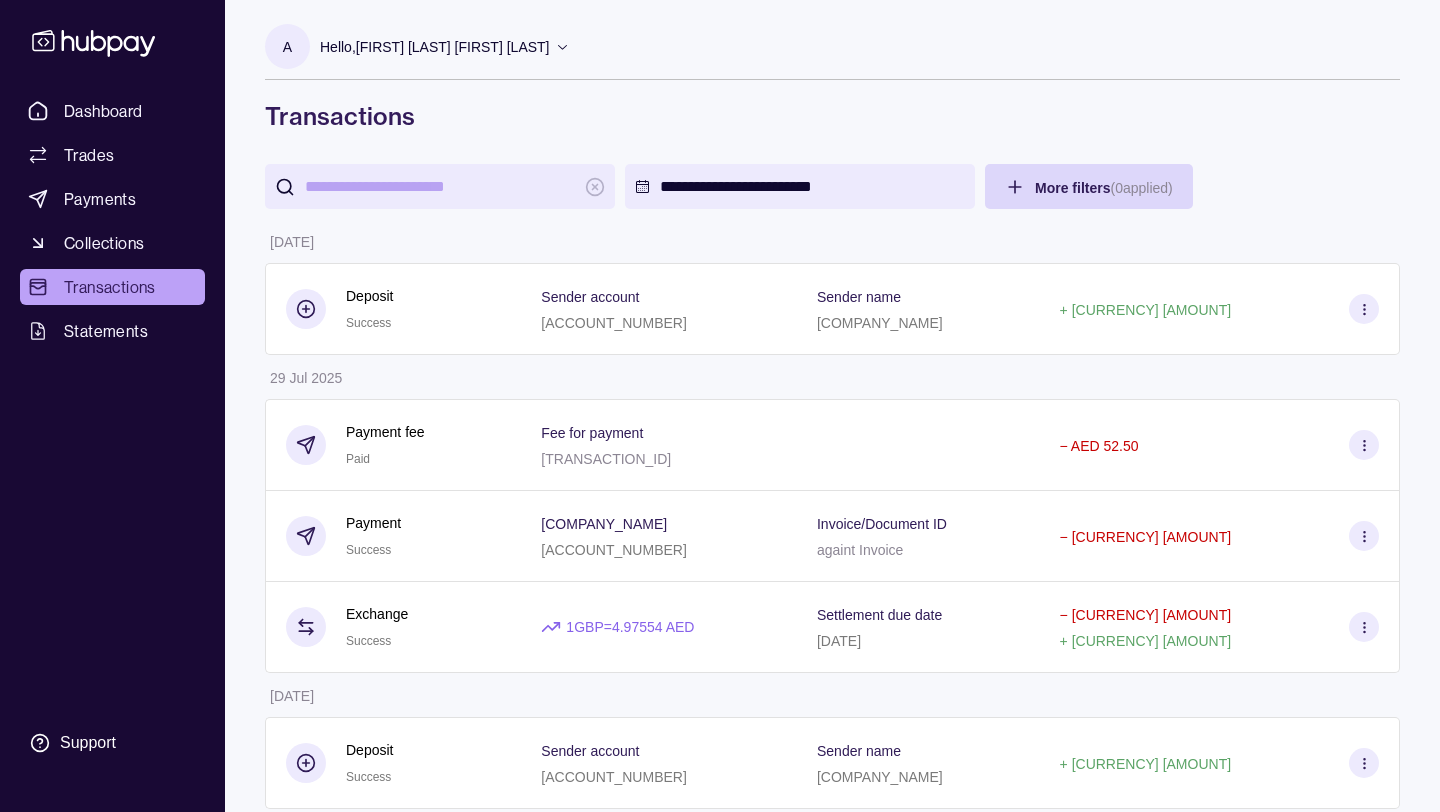 type 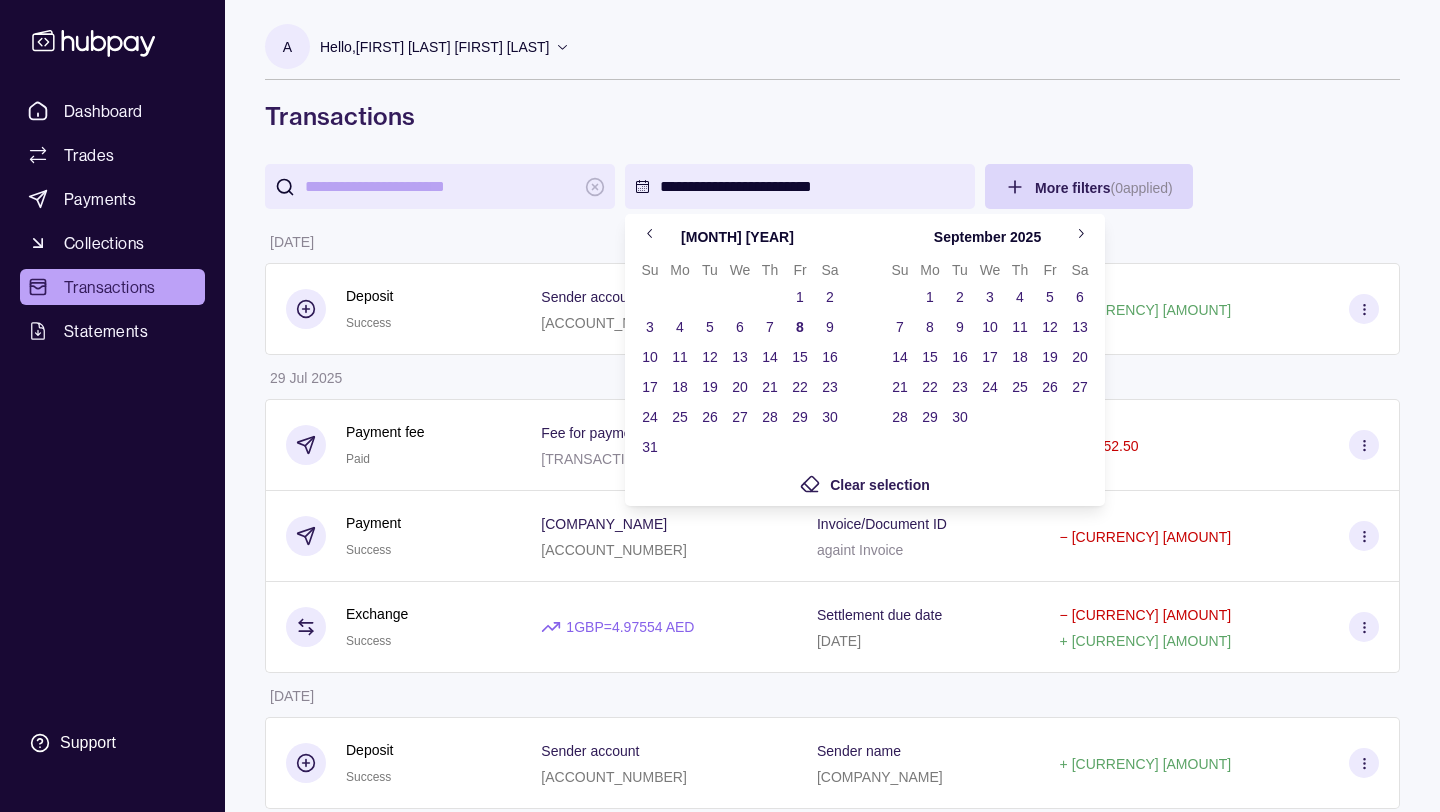 type 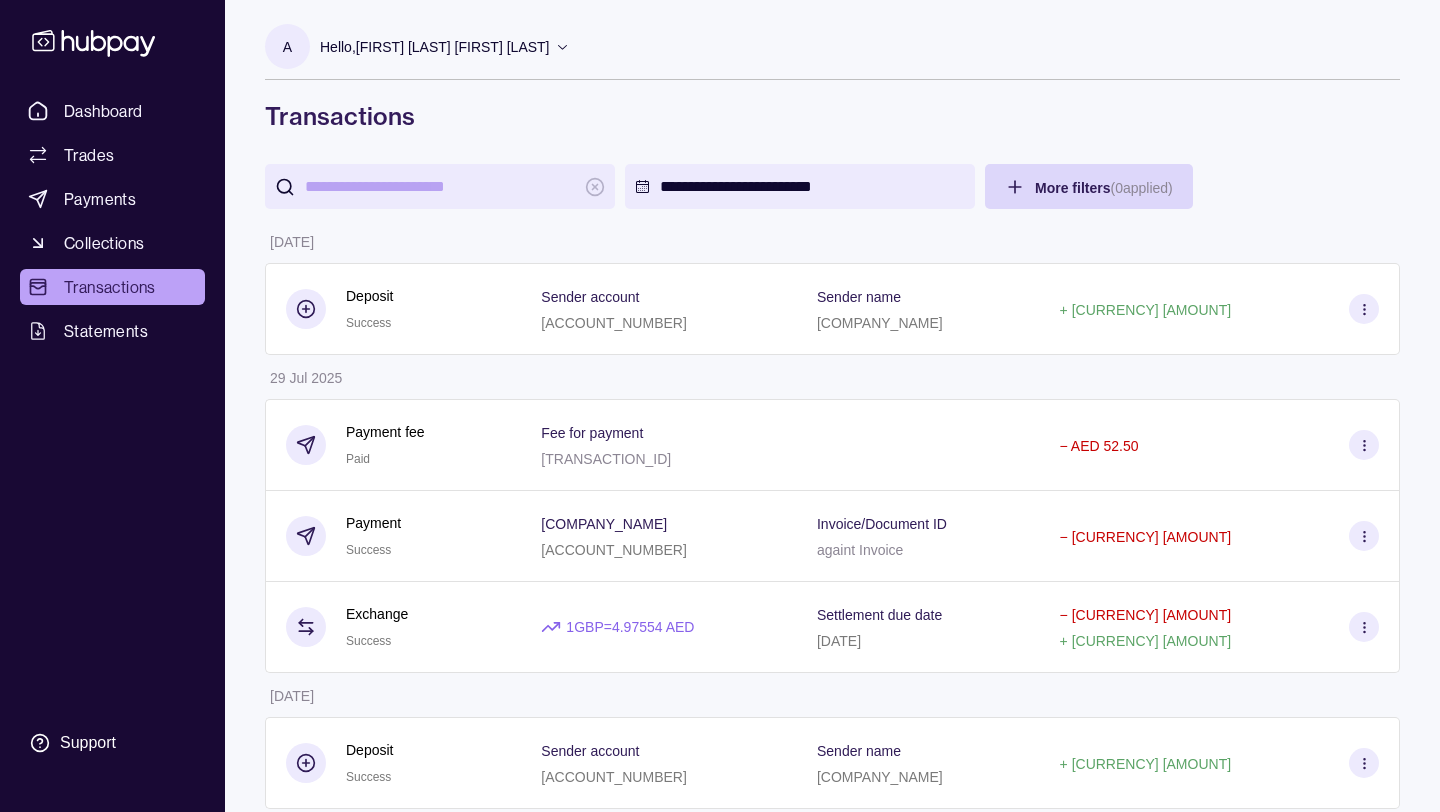 click on "**********" at bounding box center [720, 1197] 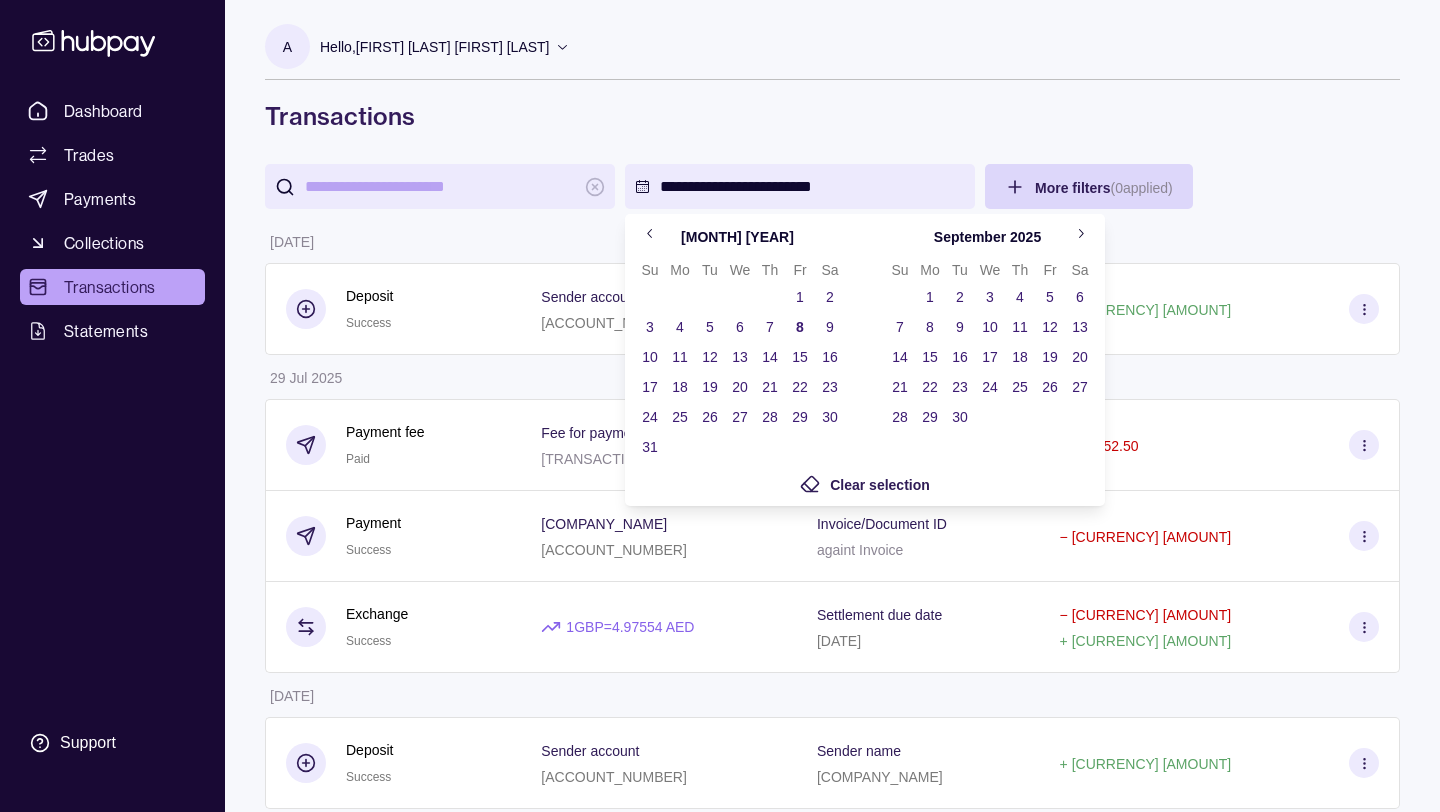 type 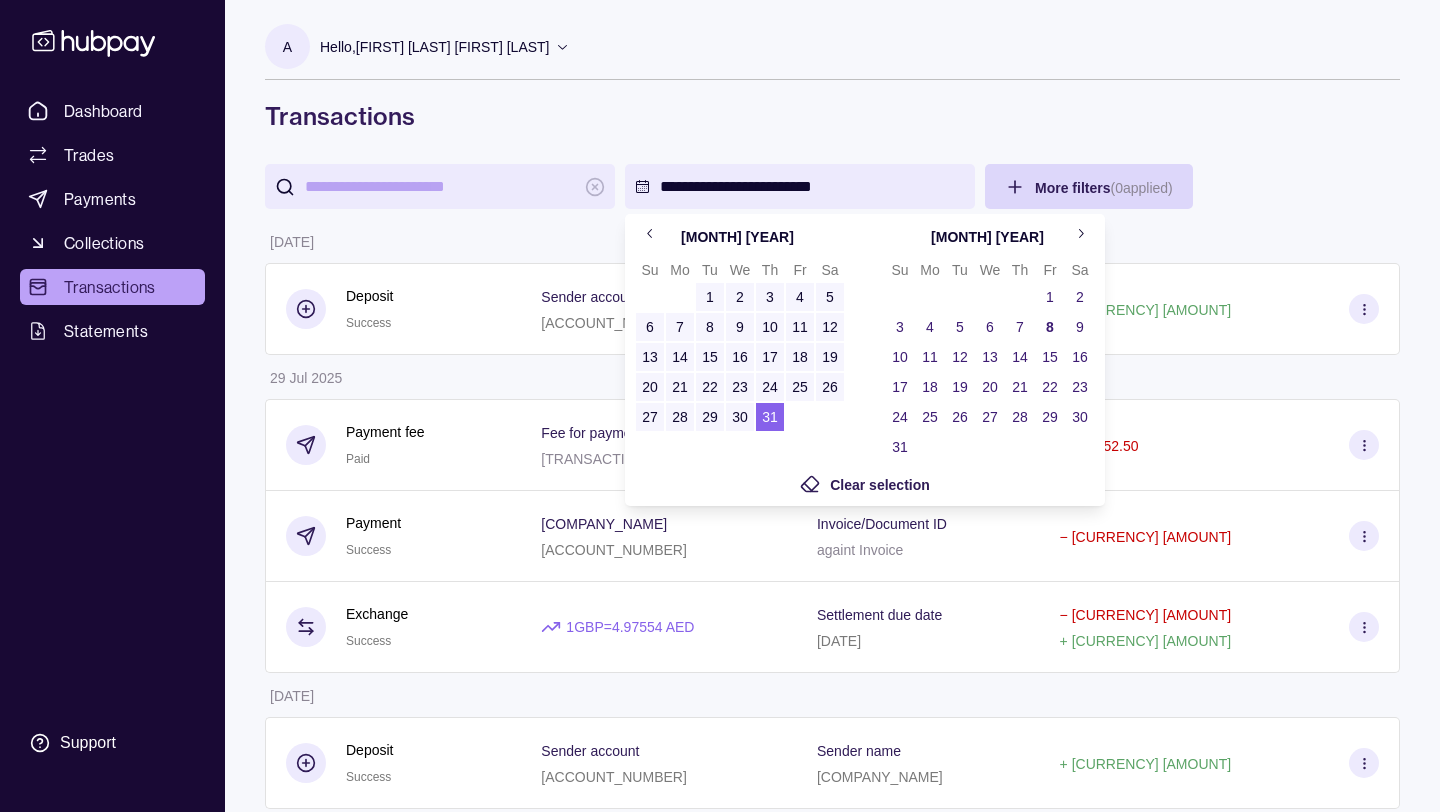 click on "31" at bounding box center [770, 417] 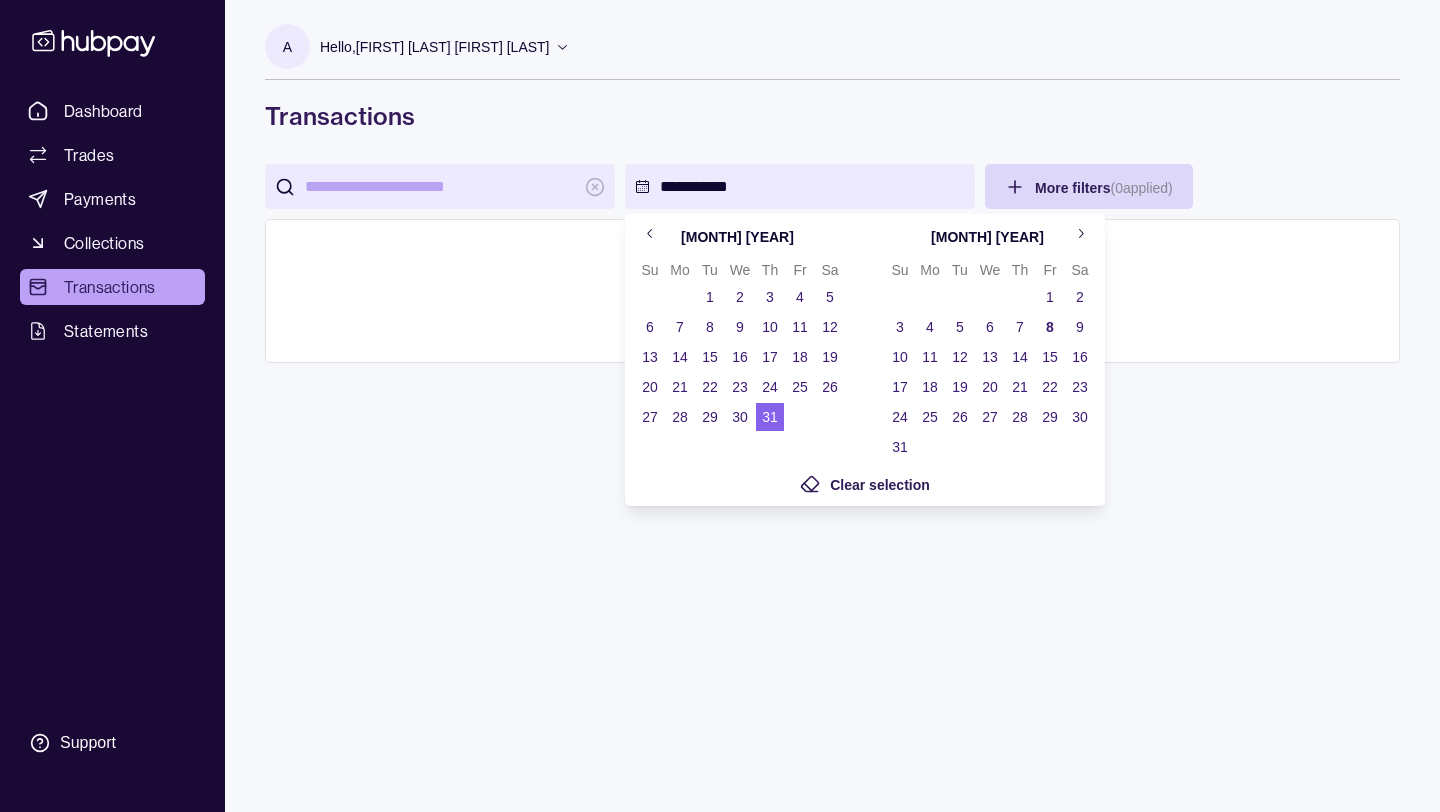 click on "**********" at bounding box center [720, 406] 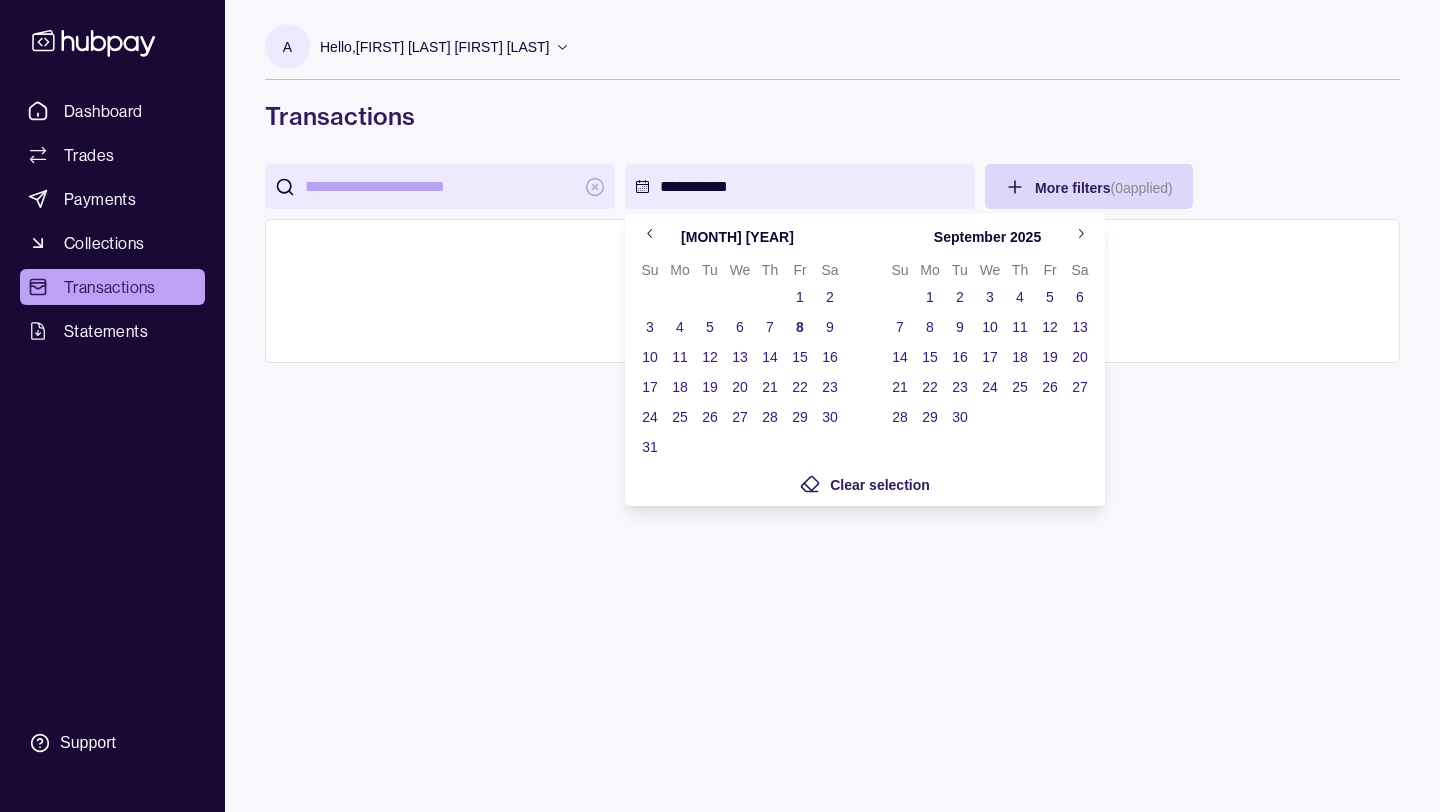 click on "**********" at bounding box center [720, 406] 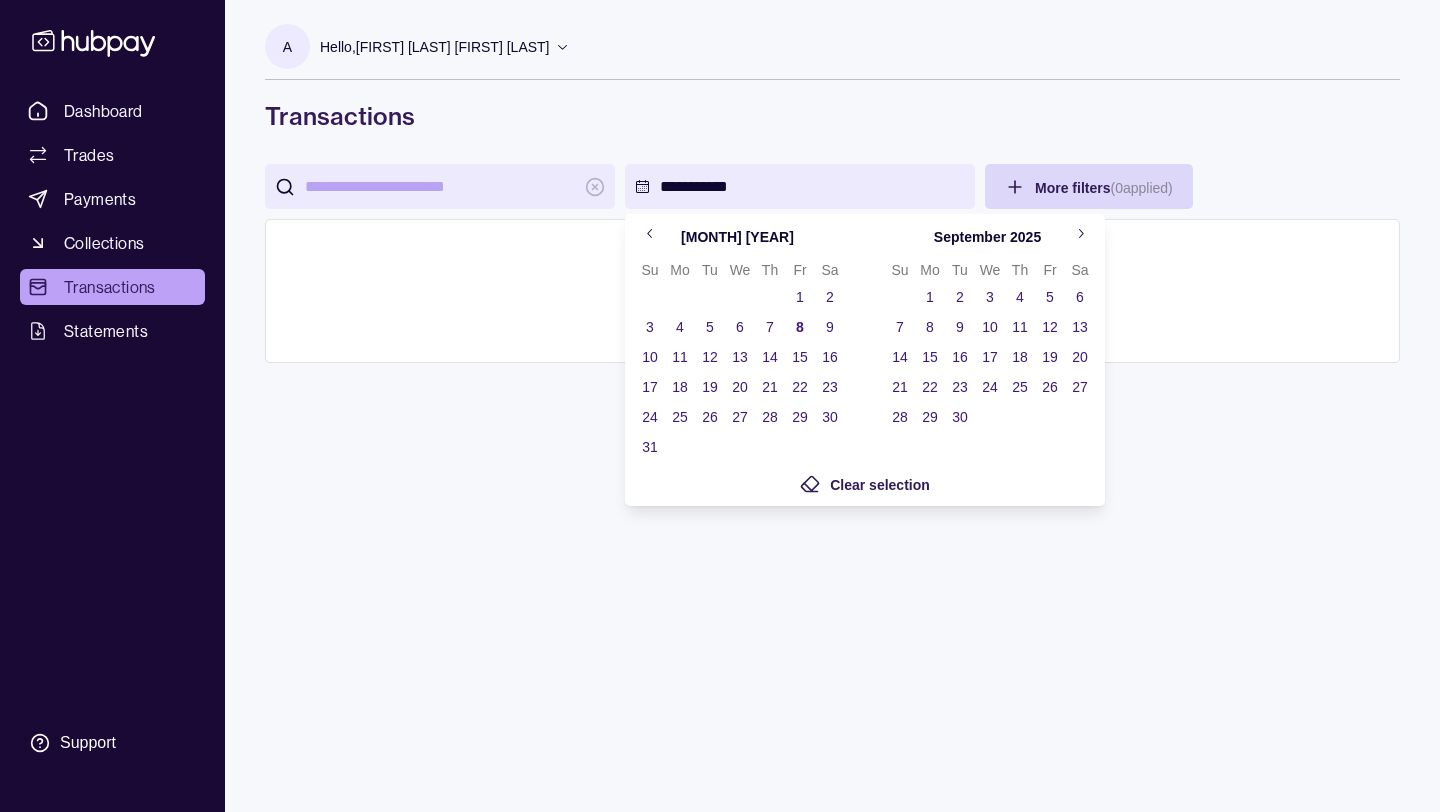 click 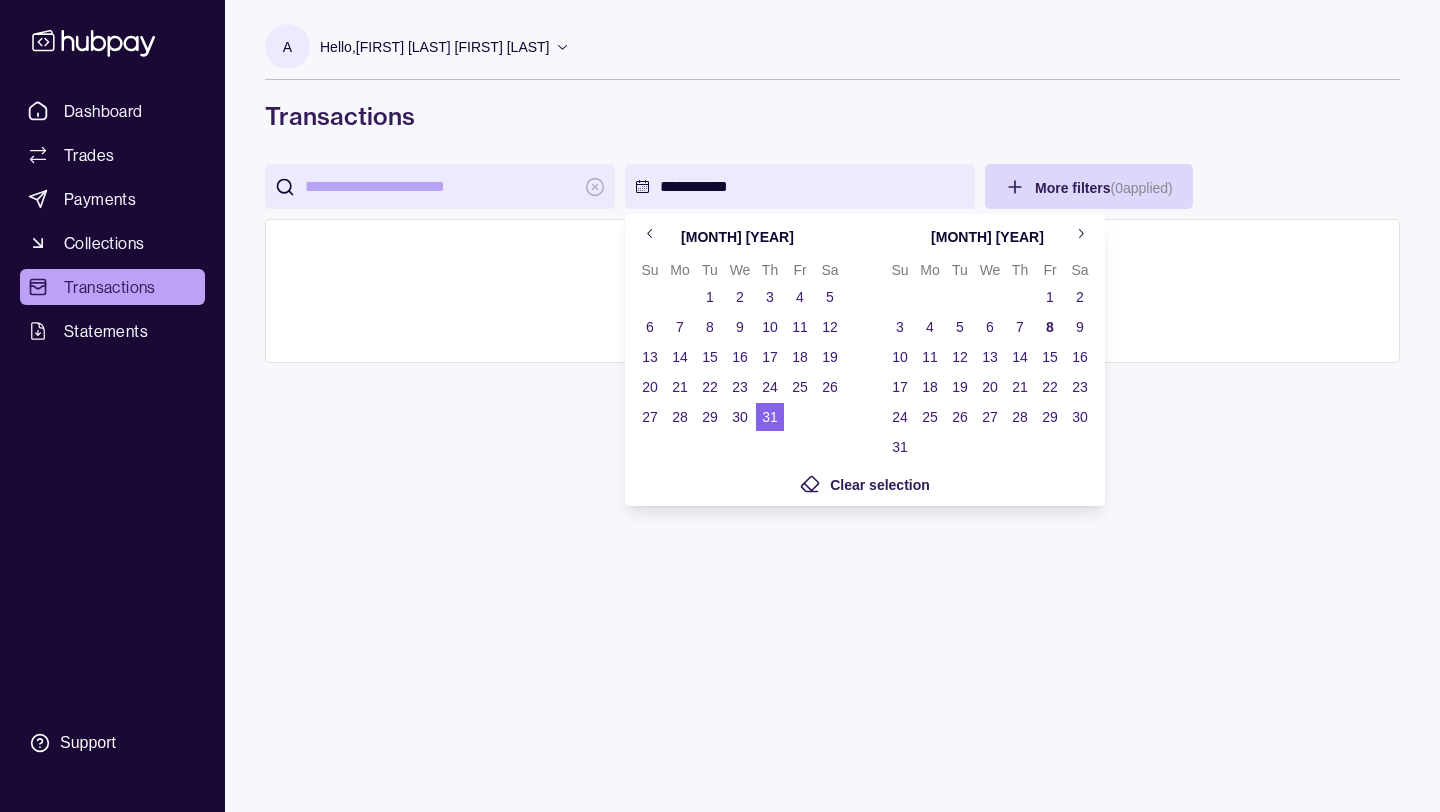 click 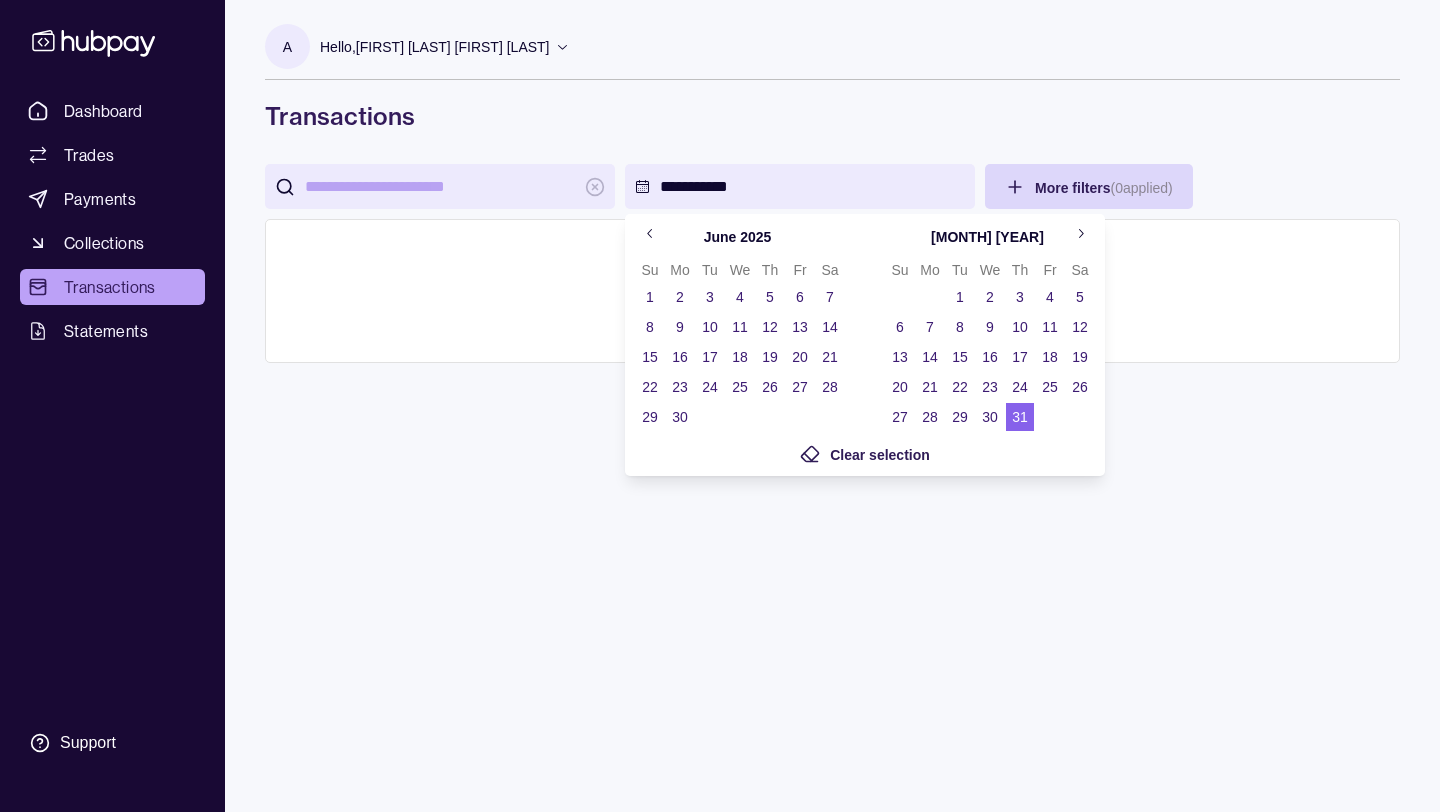 click 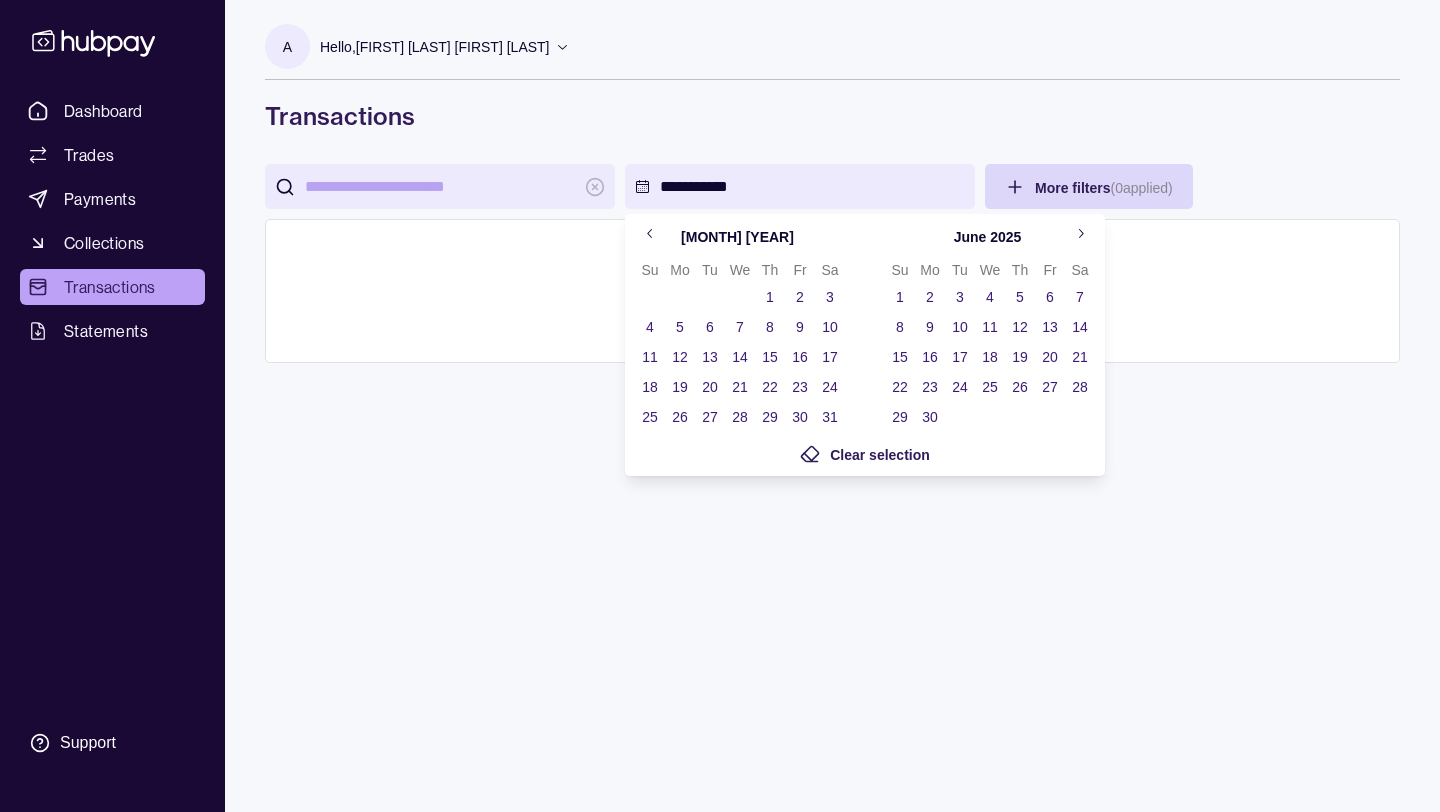 click on "1" at bounding box center [770, 297] 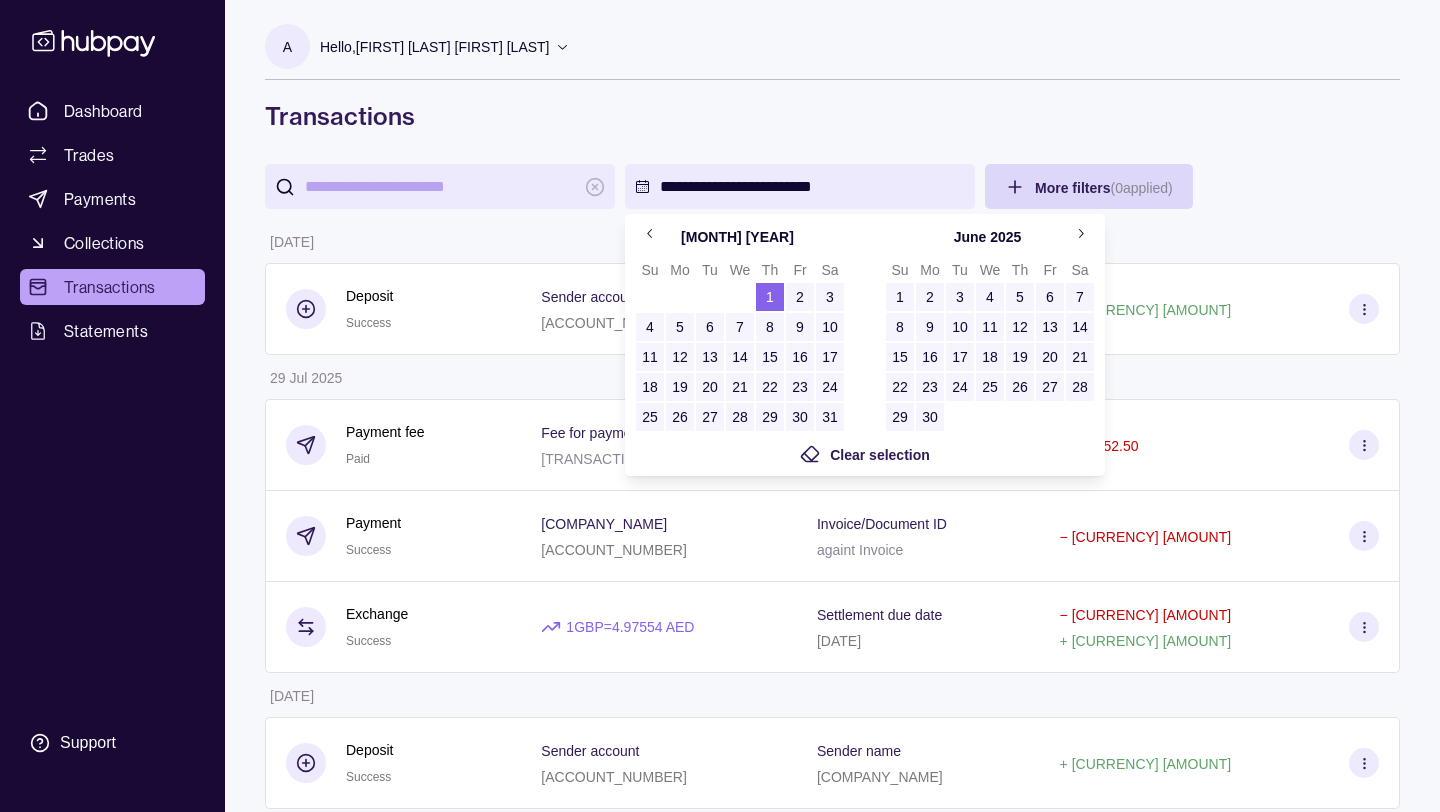 click on "**********" at bounding box center [720, 1197] 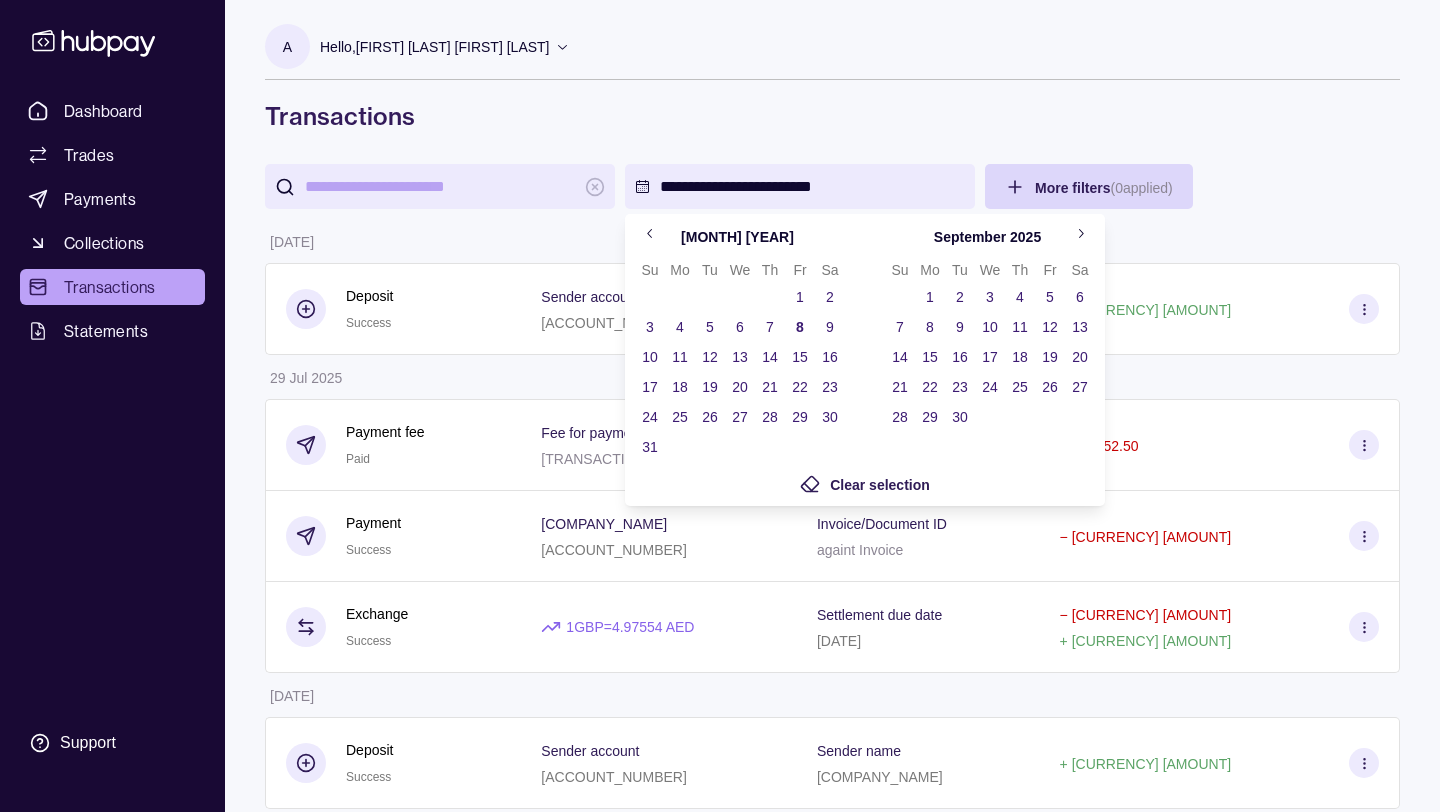 type 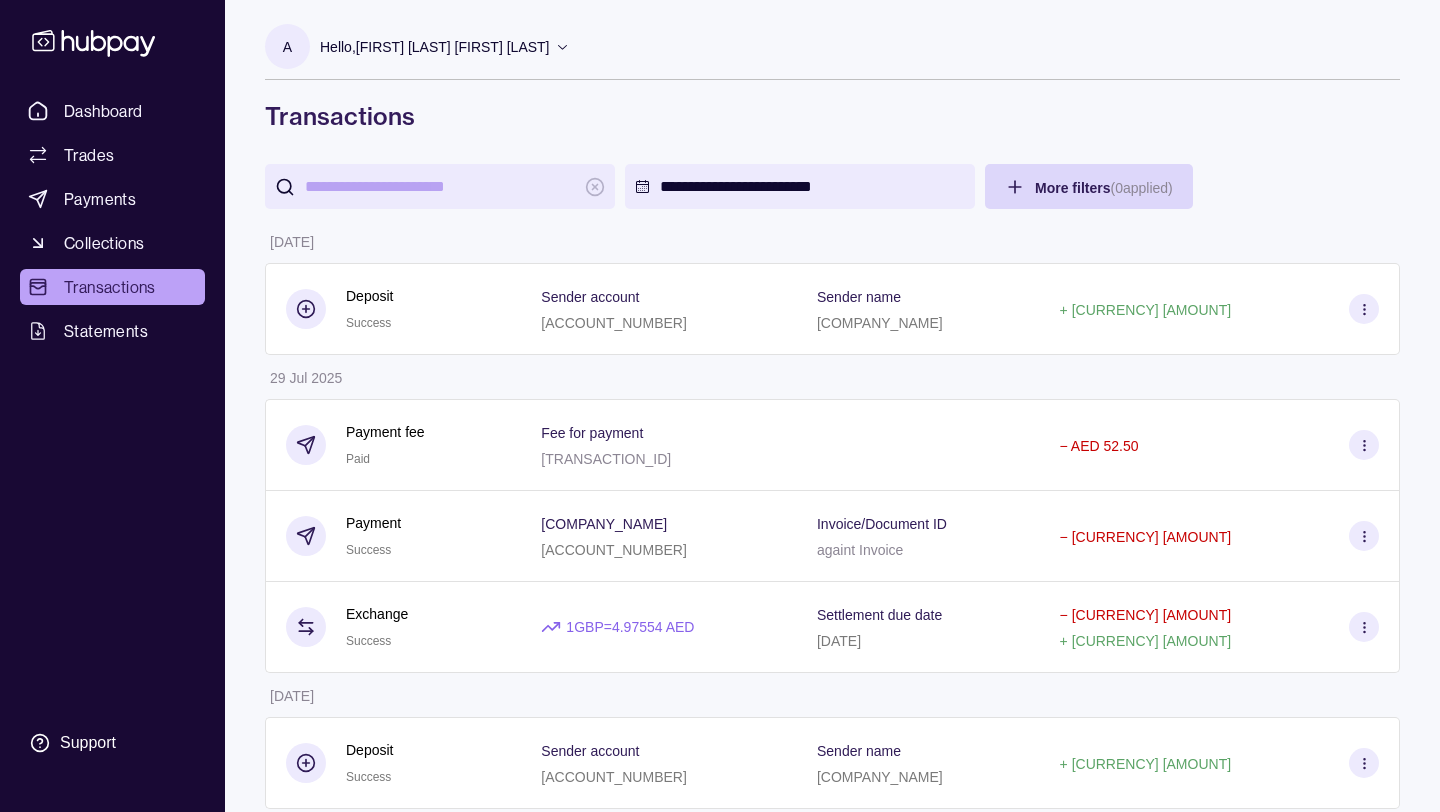 type 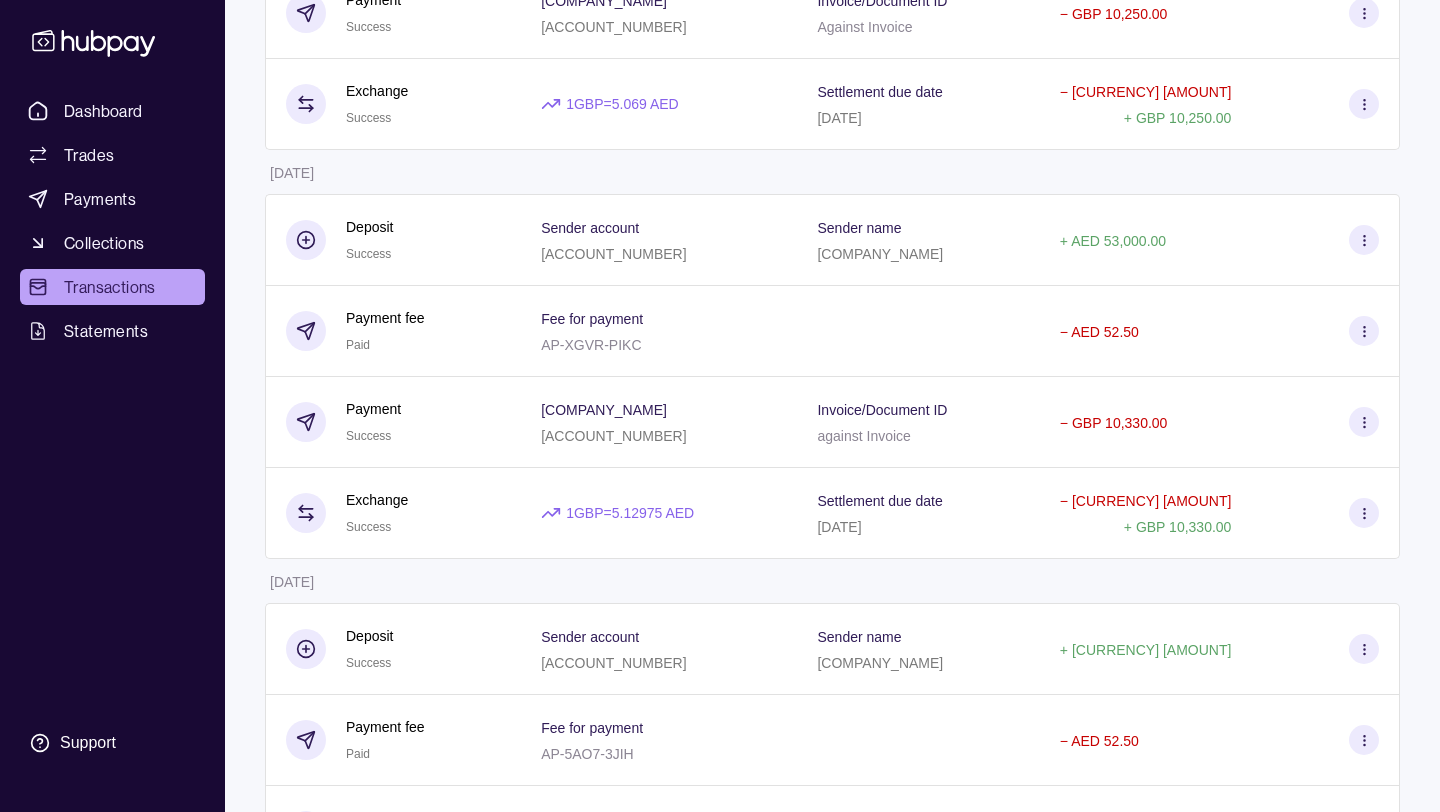 scroll, scrollTop: 999, scrollLeft: 0, axis: vertical 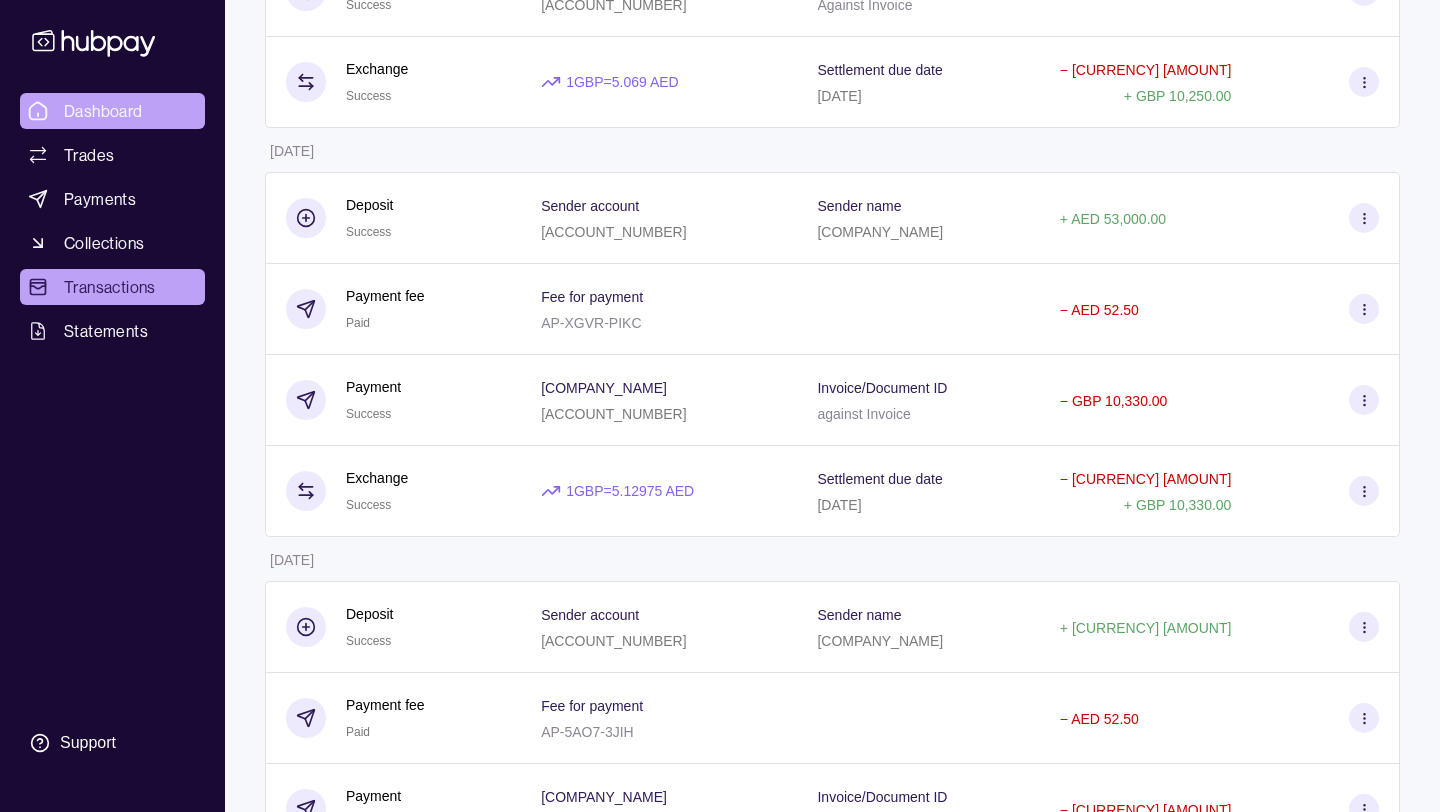 click on "Dashboard" at bounding box center (103, 111) 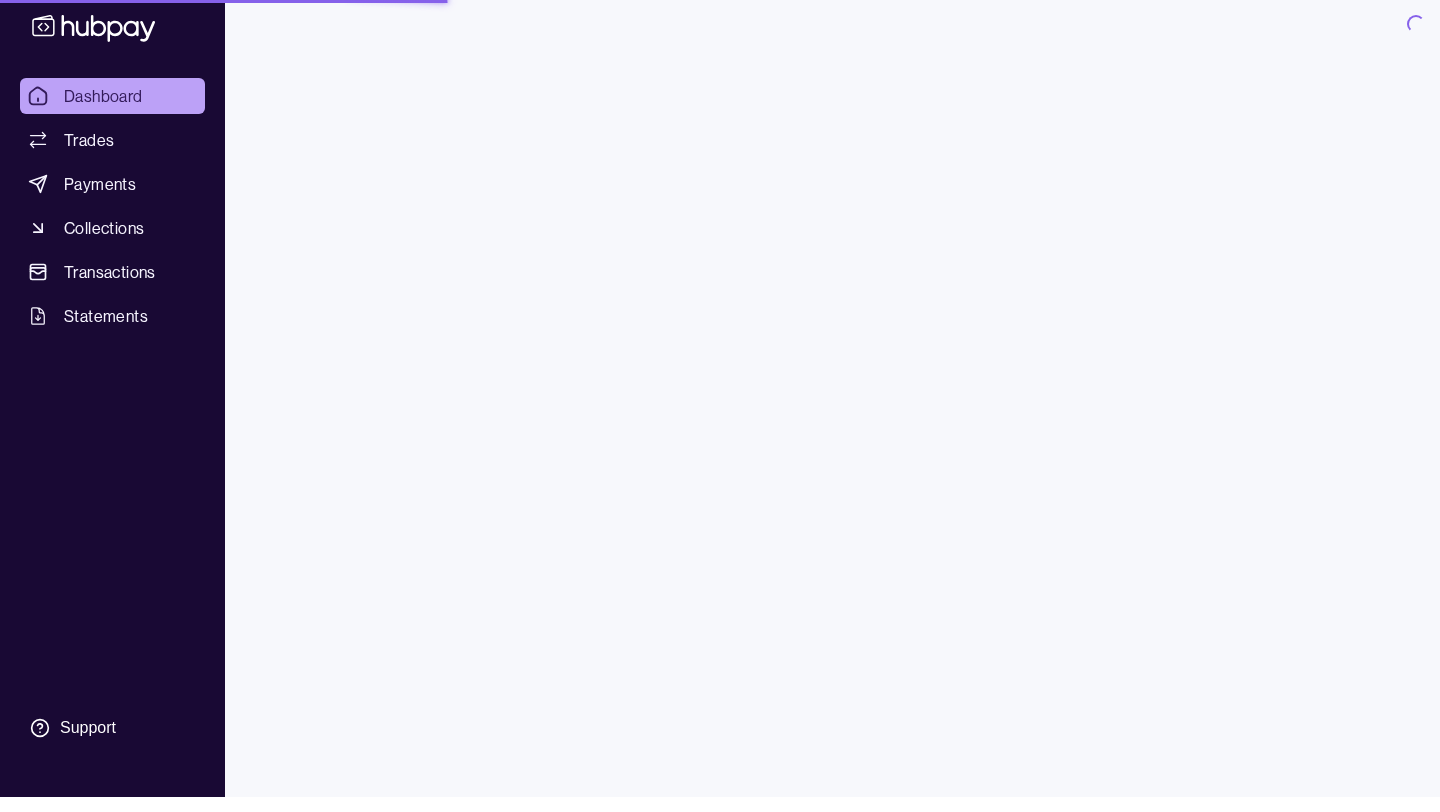 scroll, scrollTop: 0, scrollLeft: 0, axis: both 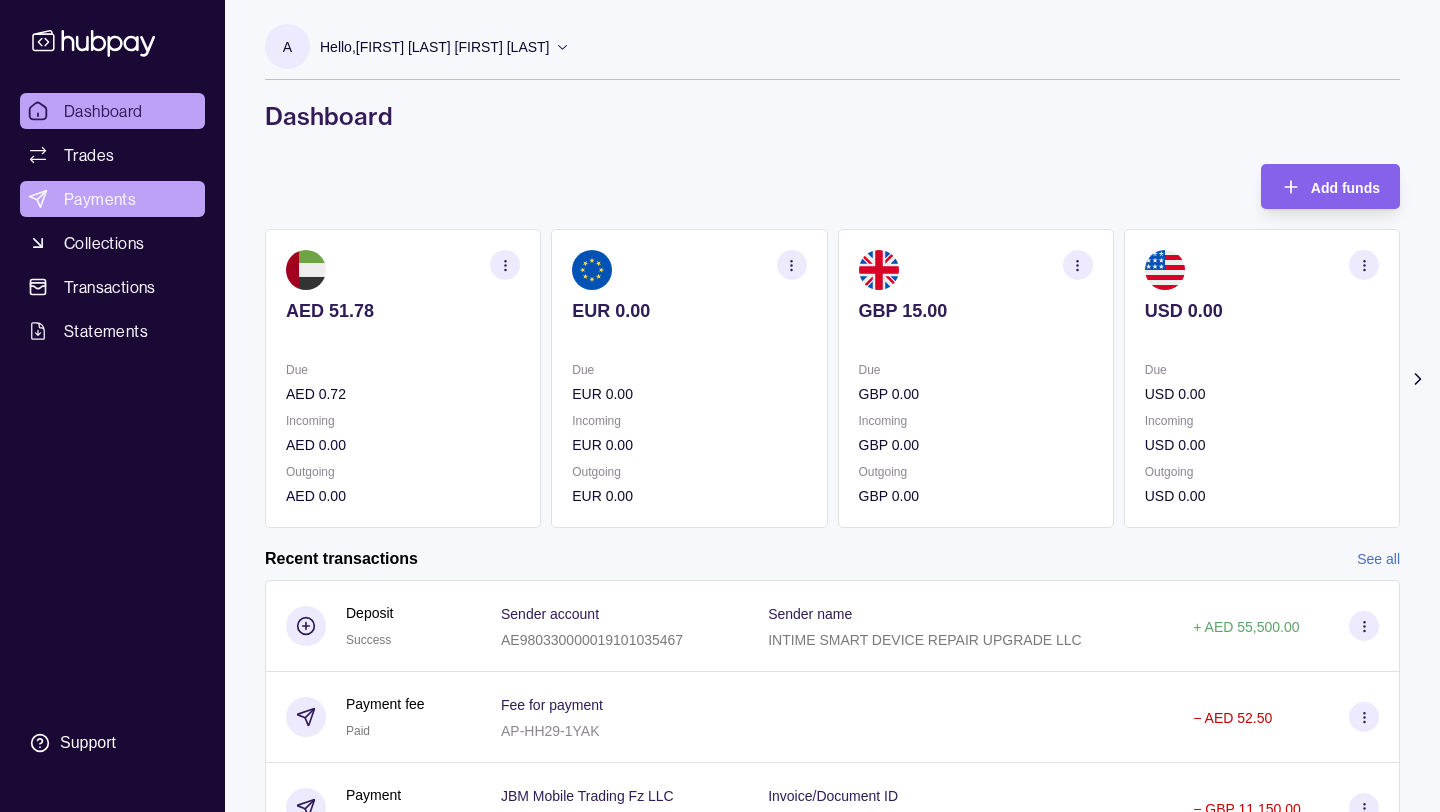 click on "Payments" at bounding box center (100, 199) 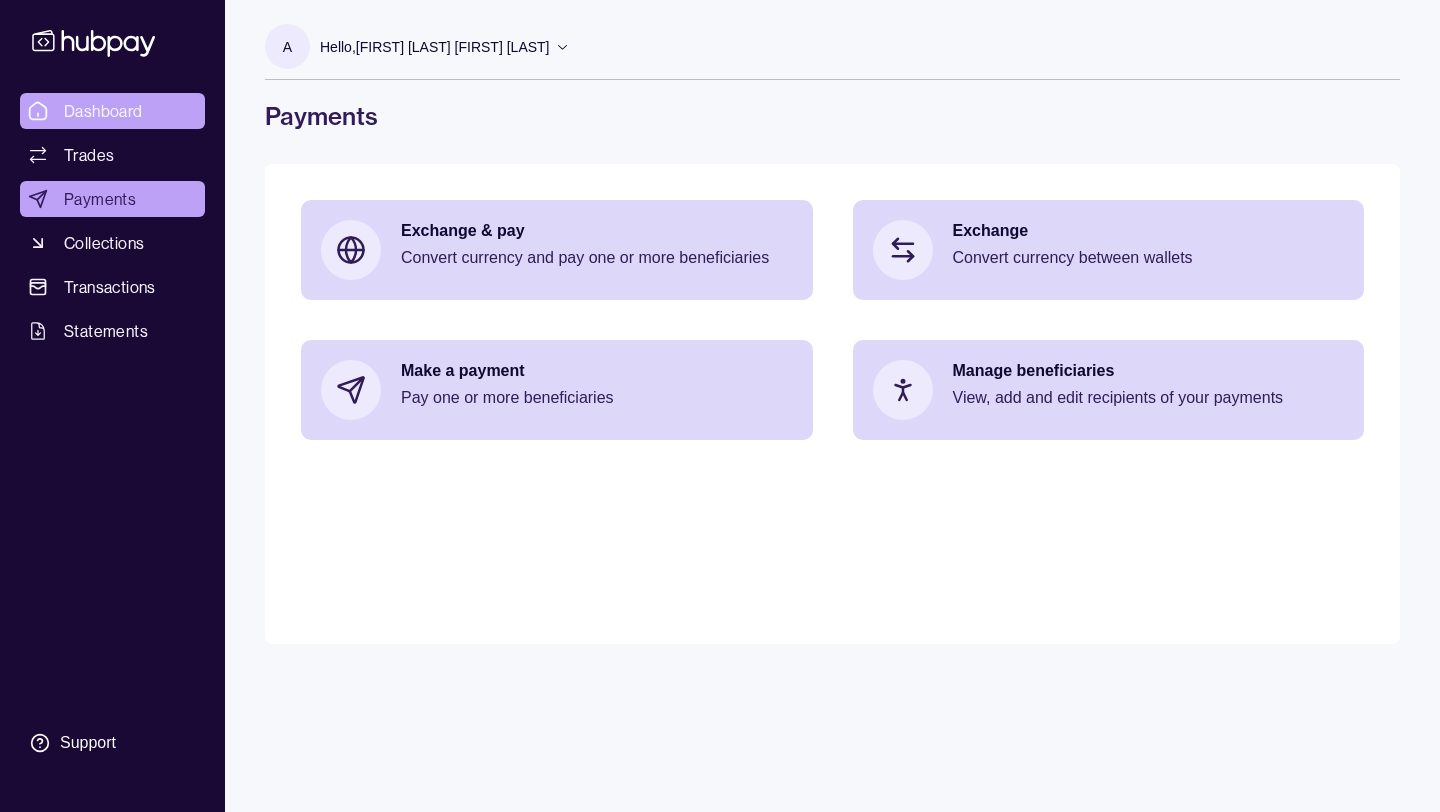click on "Dashboard" at bounding box center (103, 111) 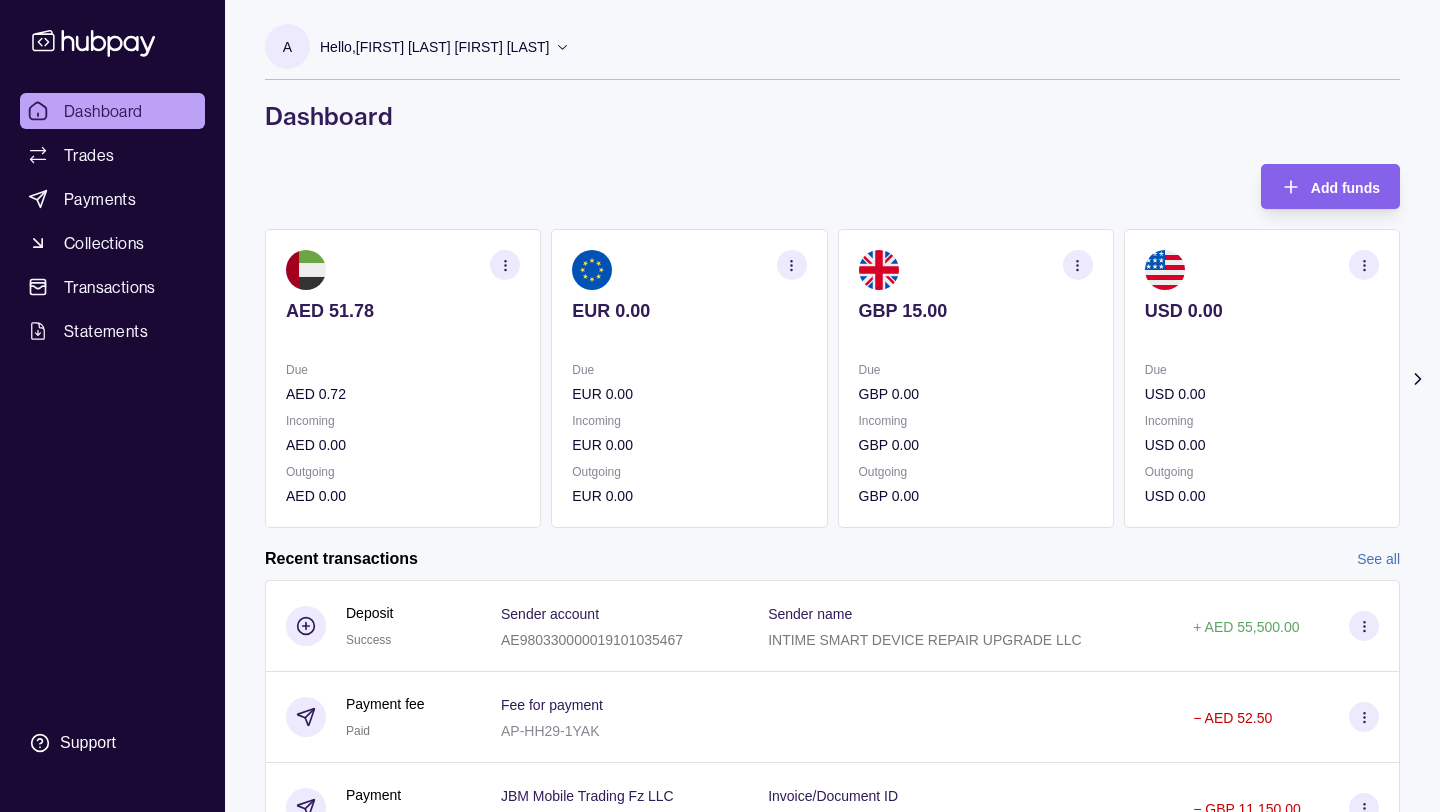 click on "Recent transactions See all" at bounding box center (832, 559) 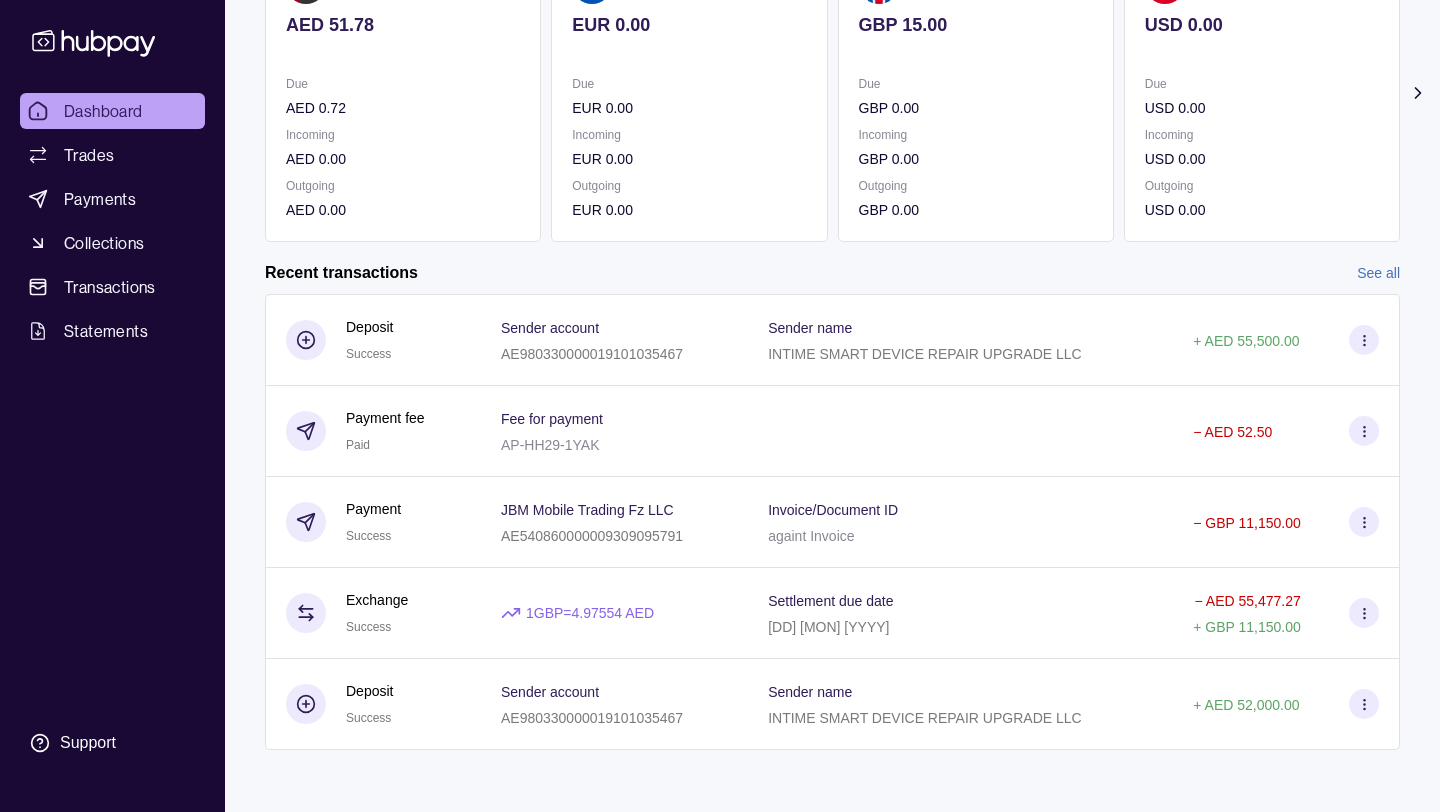 scroll, scrollTop: 288, scrollLeft: 0, axis: vertical 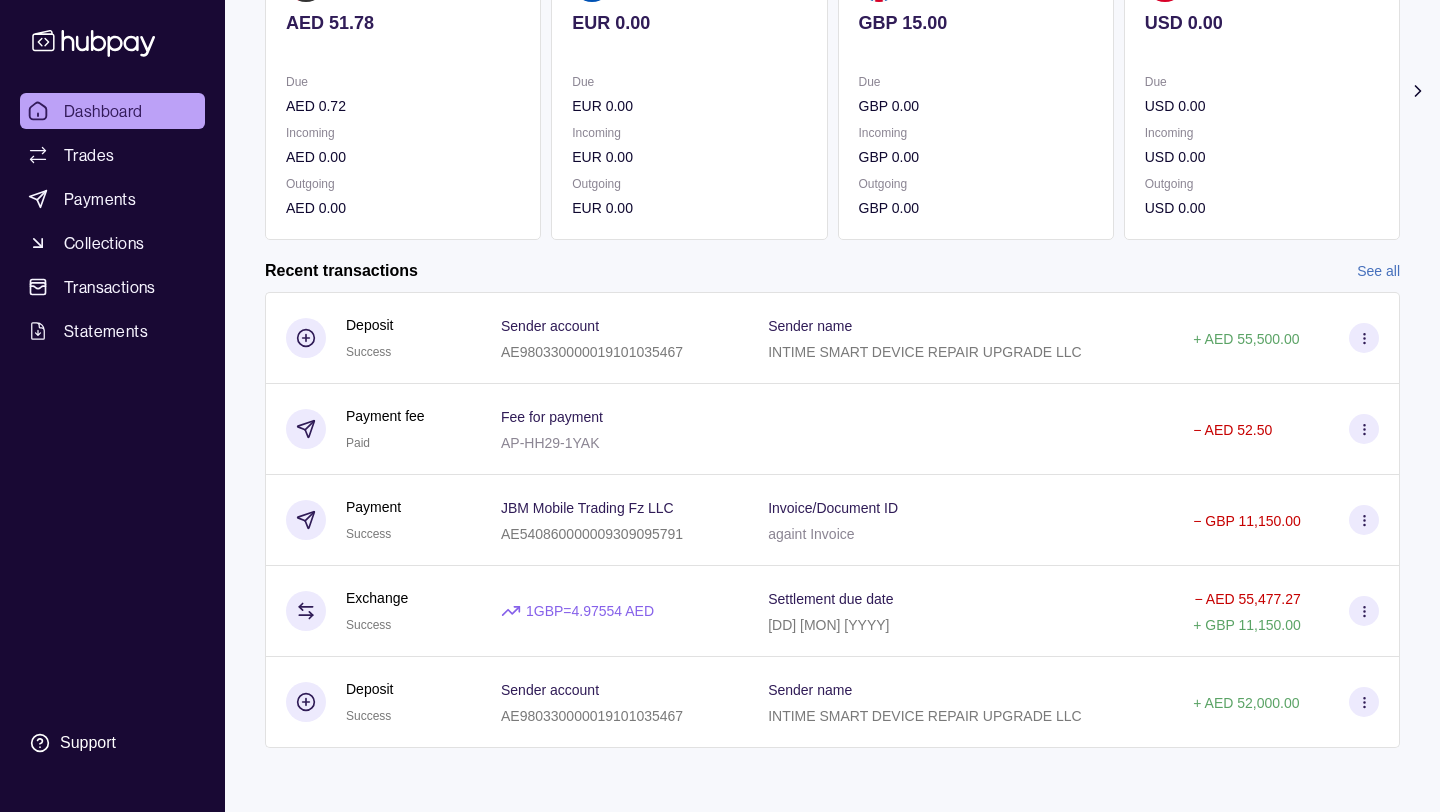click on "See all" at bounding box center (1378, 271) 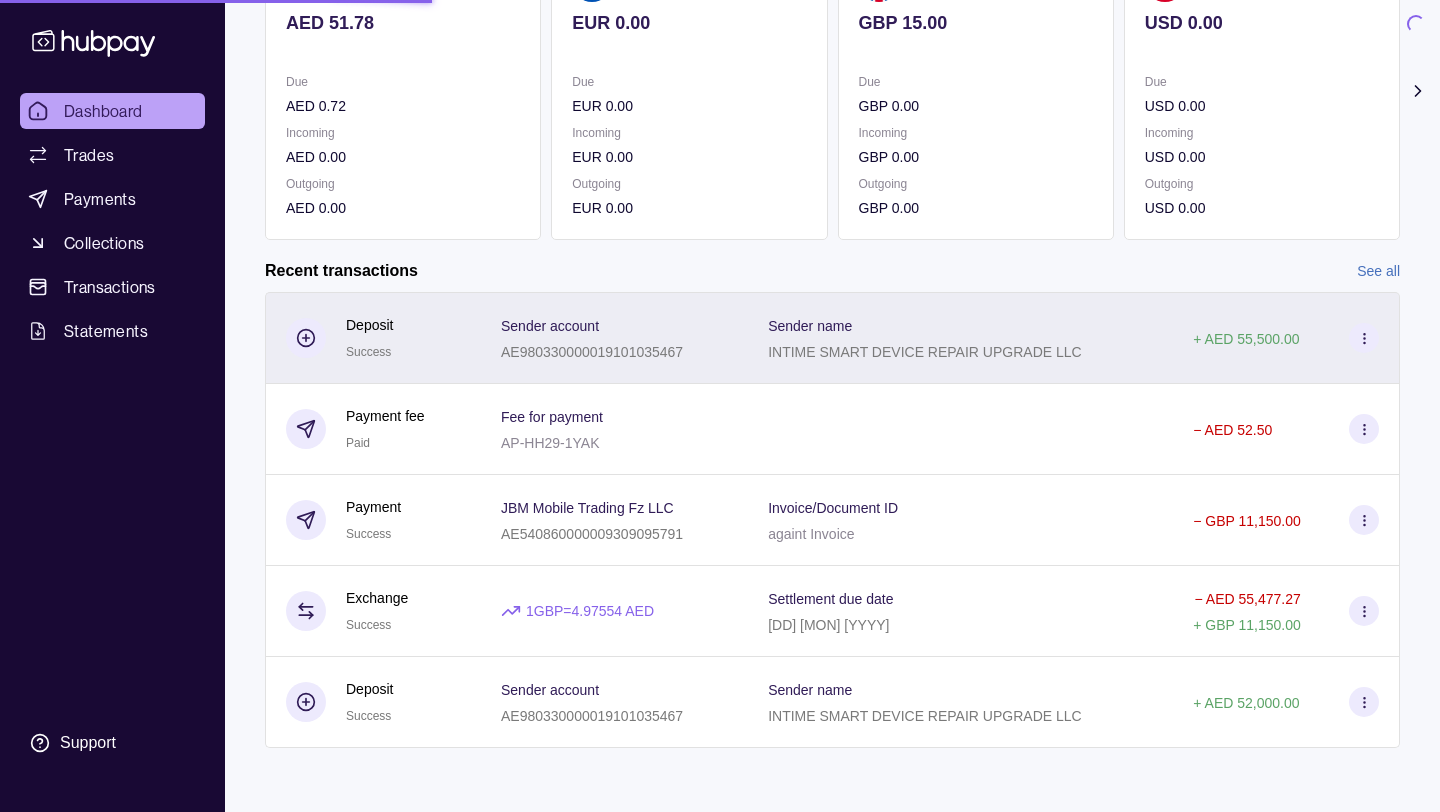 scroll, scrollTop: 0, scrollLeft: 0, axis: both 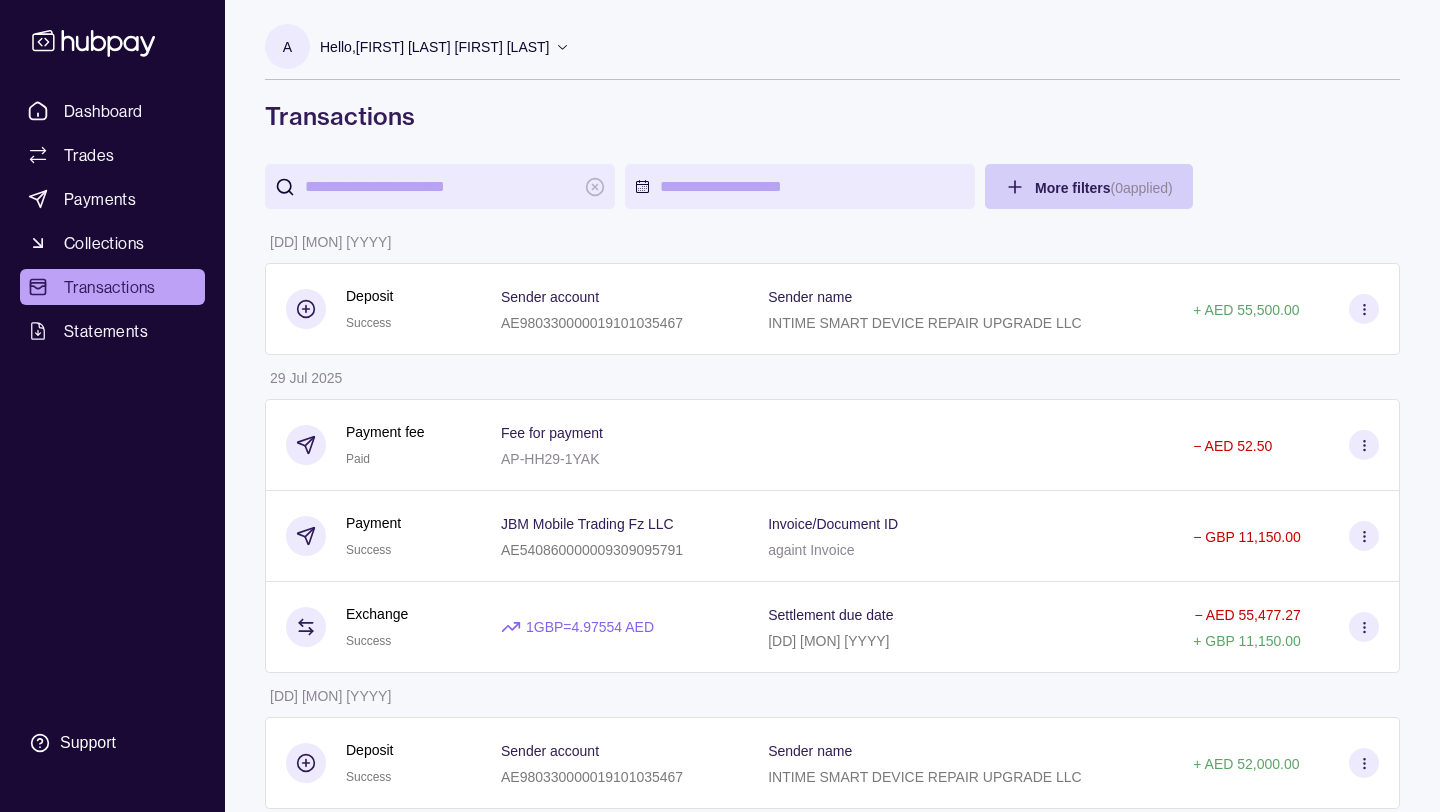 click on "Dashboard Trades Payments Collections Transactions Statements Support A Hello, [FIRST] [LAST] [FIRST] [LAST] INTIME SMART DEVICE REPAIR UPGRADE LLC Account Terms and conditions Privacy policy Sign out Transactions More filters  ( 0  applied) Details Amount [DD] [MON] [YYYY] Deposit Success Sender account [IBAN] Sender name INTIME SMART DEVICE REPAIR UPGRADE LLC +   AED 55,500.00 [DD] [MON] [YYYY] Payment fee Paid Fee for payment AP-HH29-1YAK −   AED 52.50 Payment Success JBM Mobile Trading Fz LLC AE540860000009309095791 Invoice/Document ID againt Invoice −   GBP 11,150.00 Exchange Success 1  GBP  =  4.97554   AED Settlement due date [DD] [MON] [YYYY] −   AED 55,477.27 +   GBP 11,150.00 [DD] [MON] [YYYY] Deposit Success Sender account [IBAN] Sender name INTIME SMART DEVICE REPAIR UPGRADE LLC +   AED 52,000.00 [DD] [MON] [YYYY] Payment fee Paid Fee for payment AP-8GQO-WJ2F −   AED 52.50 Payment Success JBM Mobile Trading Fz LLC AE540860000009309095791 Invoice/Document ID Against Invoice −" at bounding box center [720, 1197] 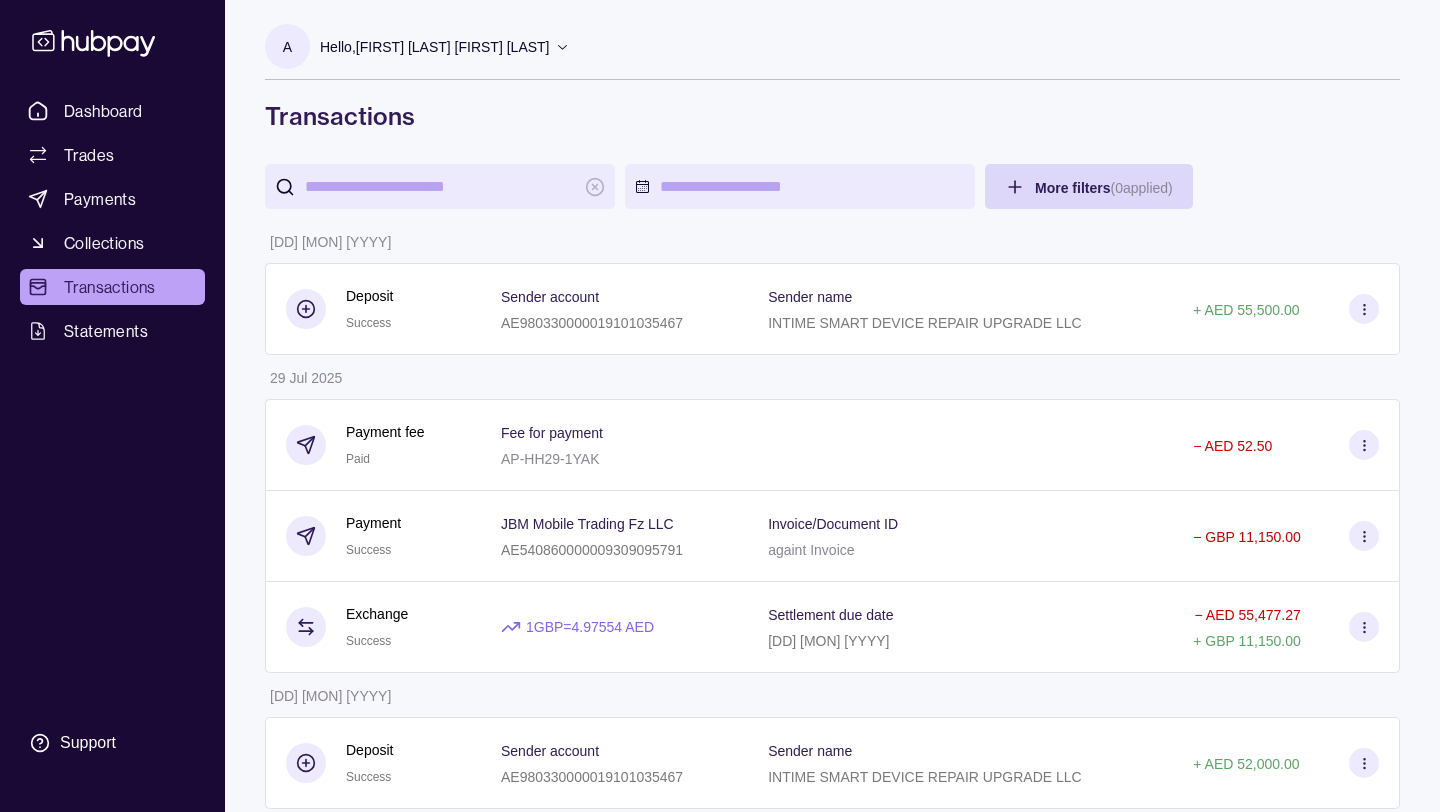 click on "Dashboard Trades Payments Collections Transactions Statements Support A Hello, [FIRST] [LAST] [FIRST] [LAST] INTIME SMART DEVICE REPAIR UPGRADE LLC Account Terms and conditions Privacy policy Sign out Transactions More filters  ( 0  applied) Details Amount [DD] [MON] [YYYY] Deposit Success Sender account [IBAN] Sender name INTIME SMART DEVICE REPAIR UPGRADE LLC +   AED 55,500.00 [DD] [MON] [YYYY] Payment fee Paid Fee for payment AP-HH29-1YAK −   AED 52.50 Payment Success JBM Mobile Trading Fz LLC AE540860000009309095791 Invoice/Document ID againt Invoice −   GBP 11,150.00 Exchange Success 1  GBP  =  4.97554   AED Settlement due date [DD] [MON] [YYYY] −   AED 55,477.27 +   GBP 11,150.00 [DD] [MON] [YYYY] Deposit Success Sender account [IBAN] Sender name INTIME SMART DEVICE REPAIR UPGRADE LLC +   AED 52,000.00 [DD] [MON] [YYYY] Payment fee Paid Fee for payment AP-8GQO-WJ2F −   AED 52.50 Payment Success JBM Mobile Trading Fz LLC AE540860000009309095791 Invoice/Document ID Against Invoice −" at bounding box center [720, 1197] 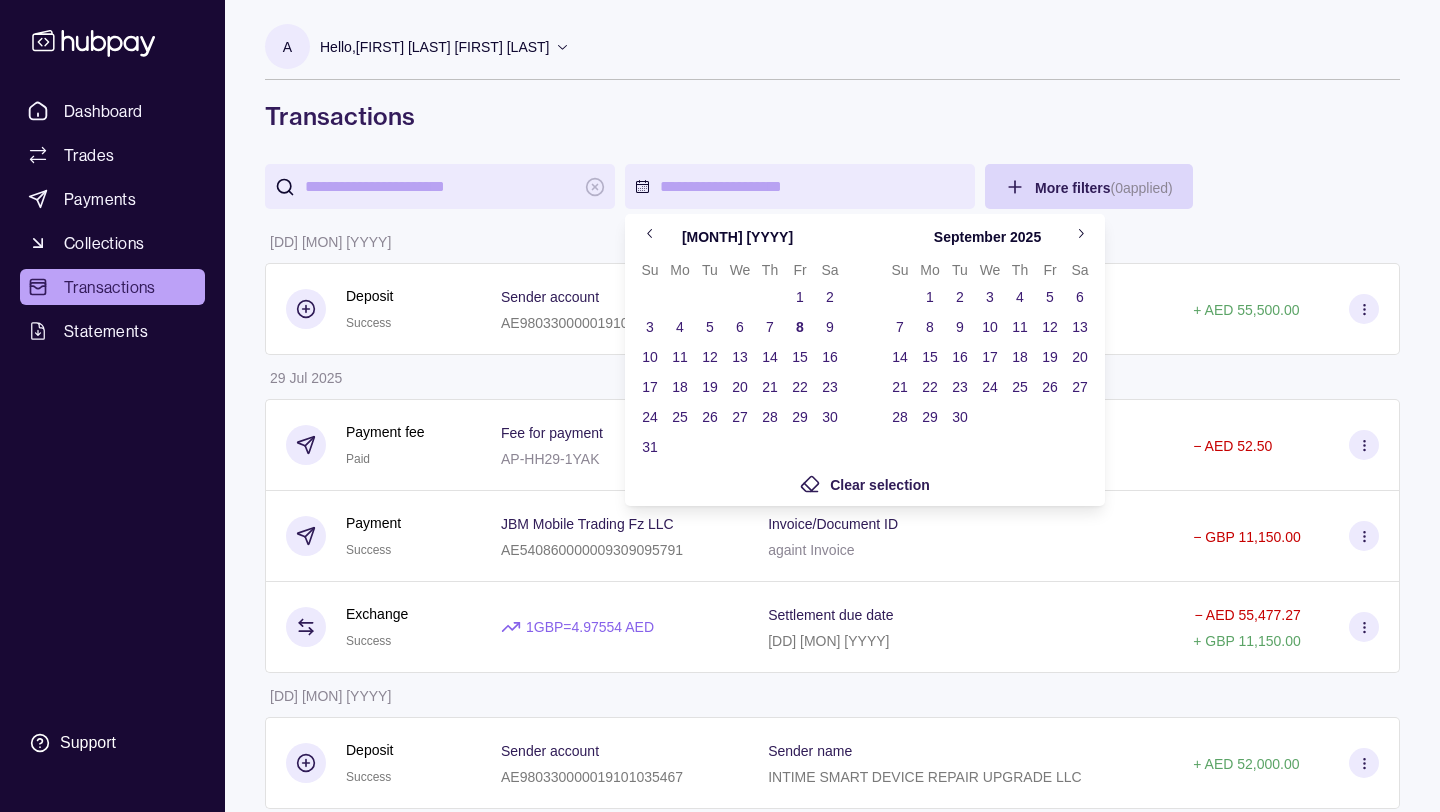 click 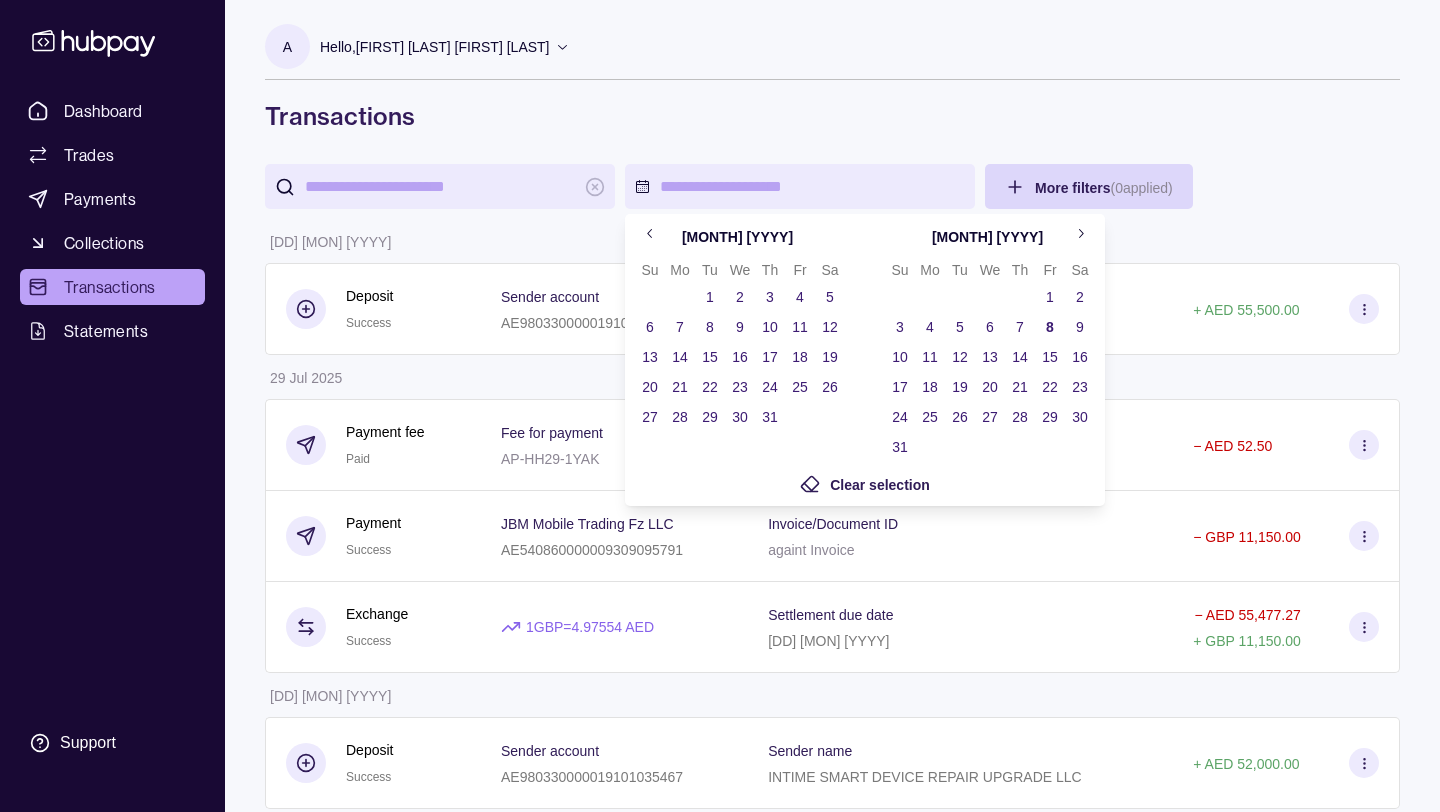 click 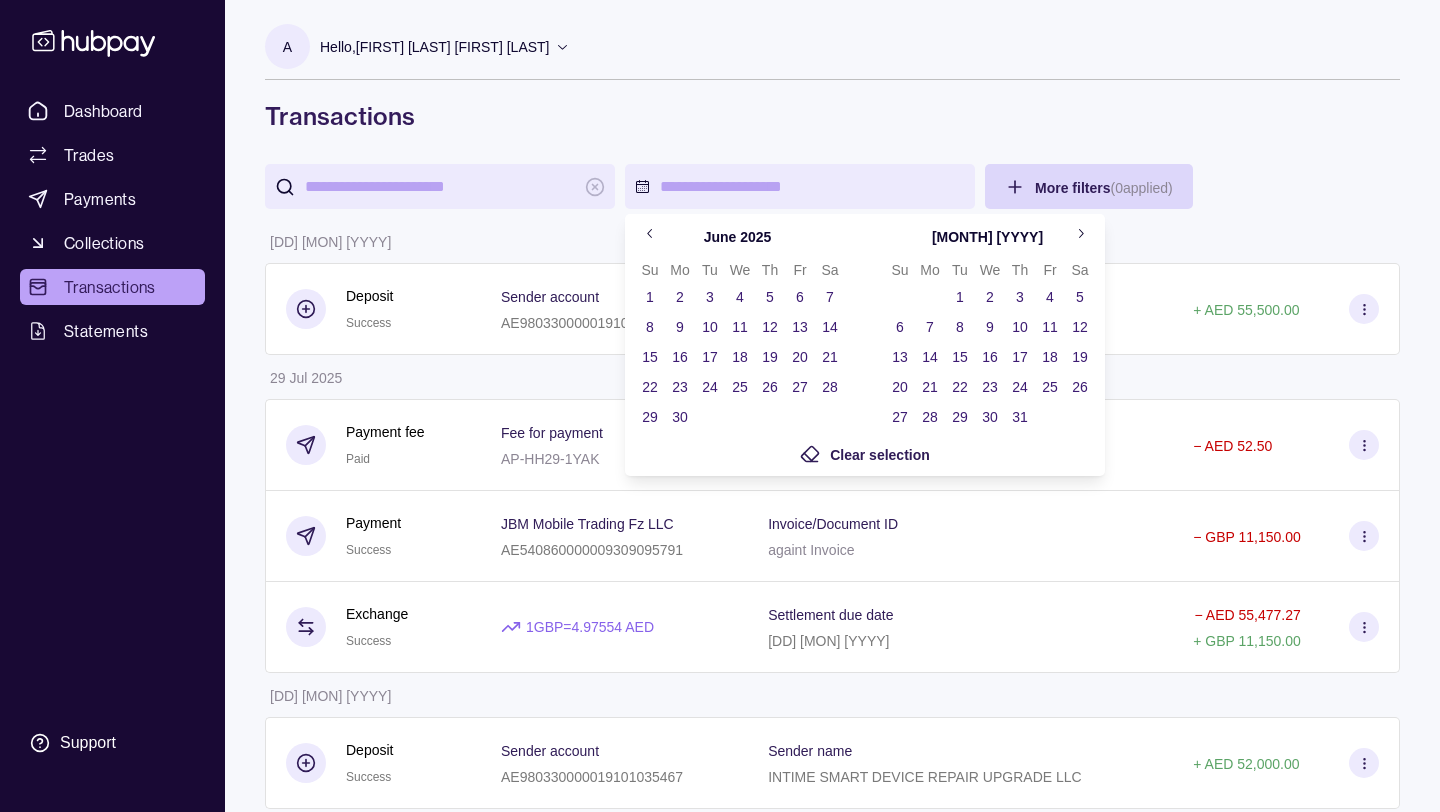 click 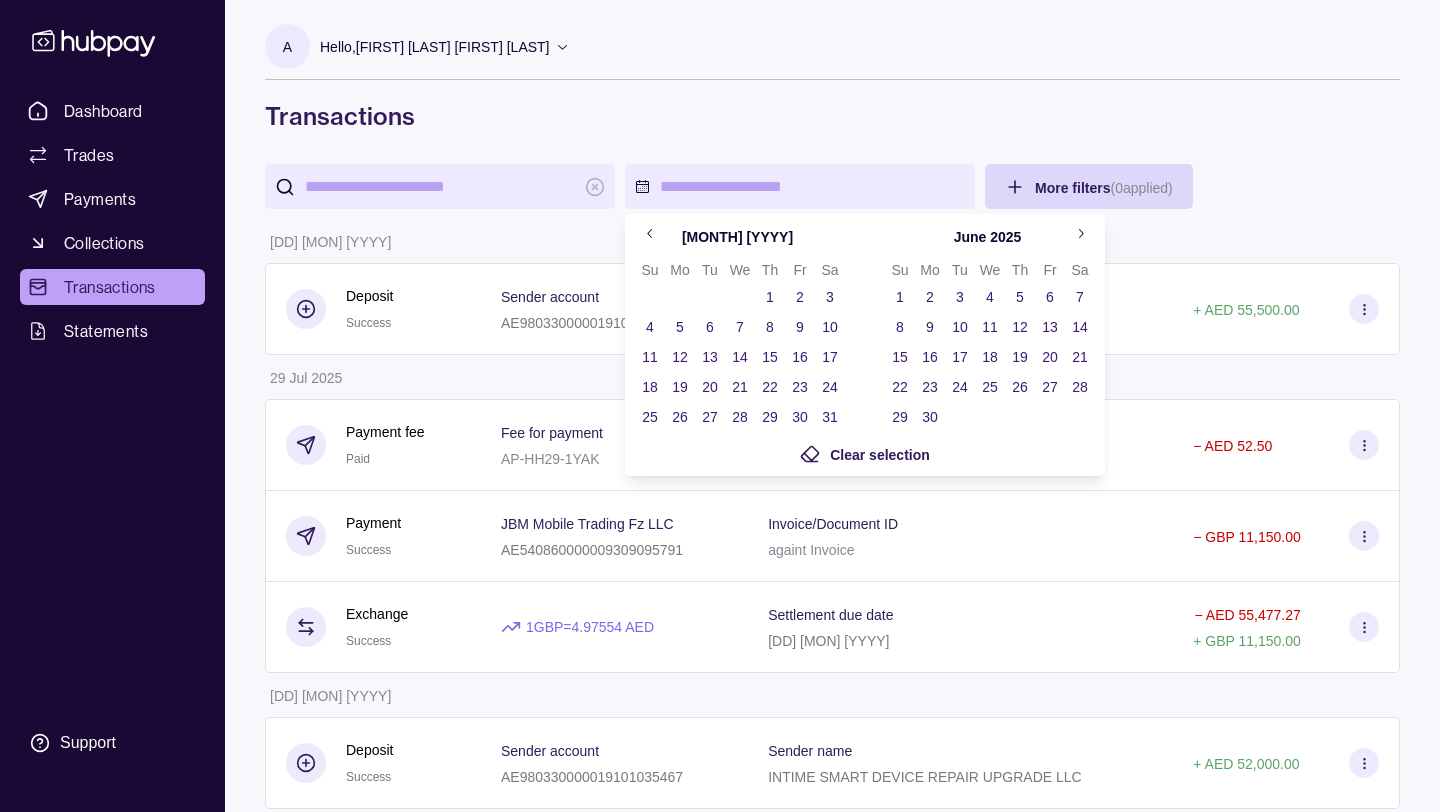 click on "1" at bounding box center [770, 297] 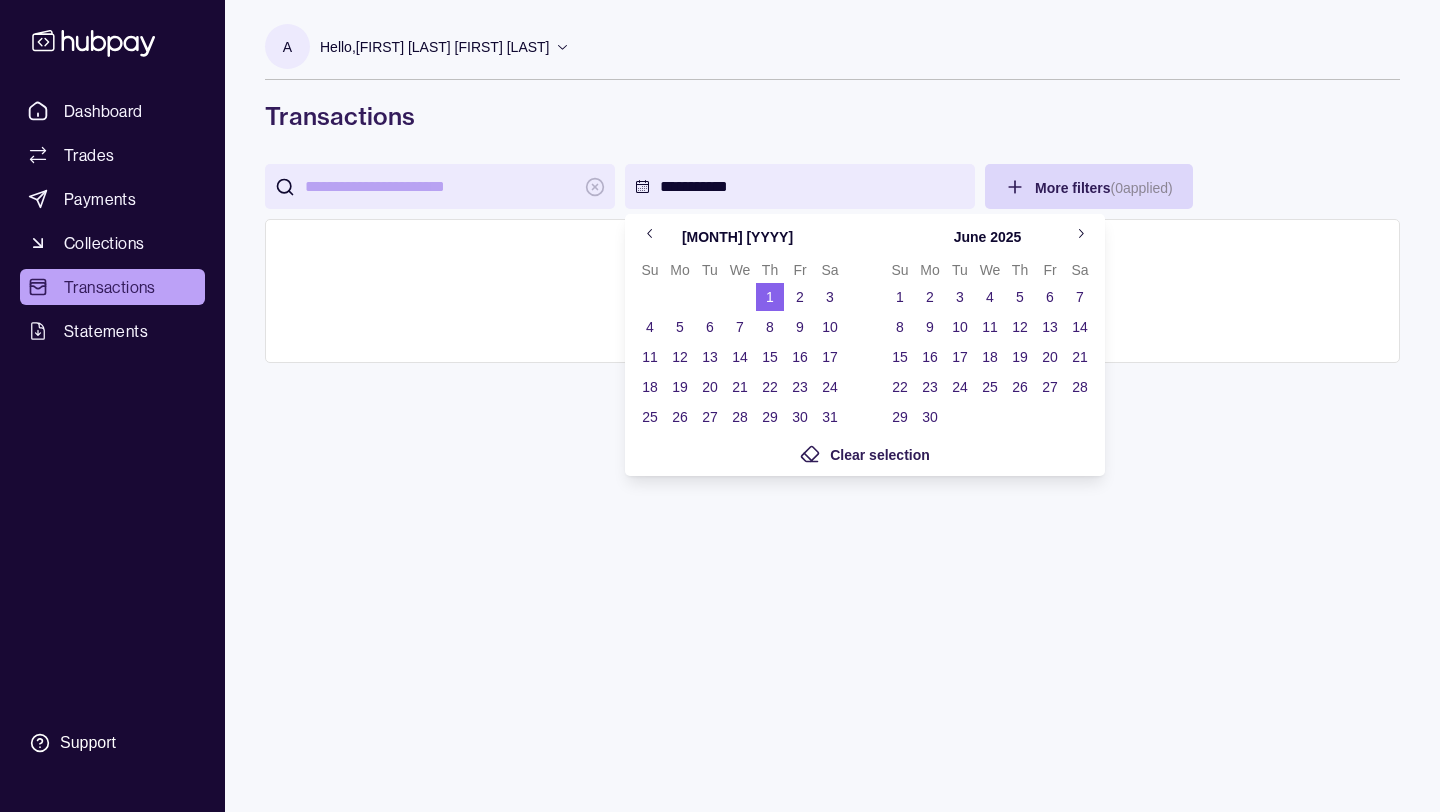 click 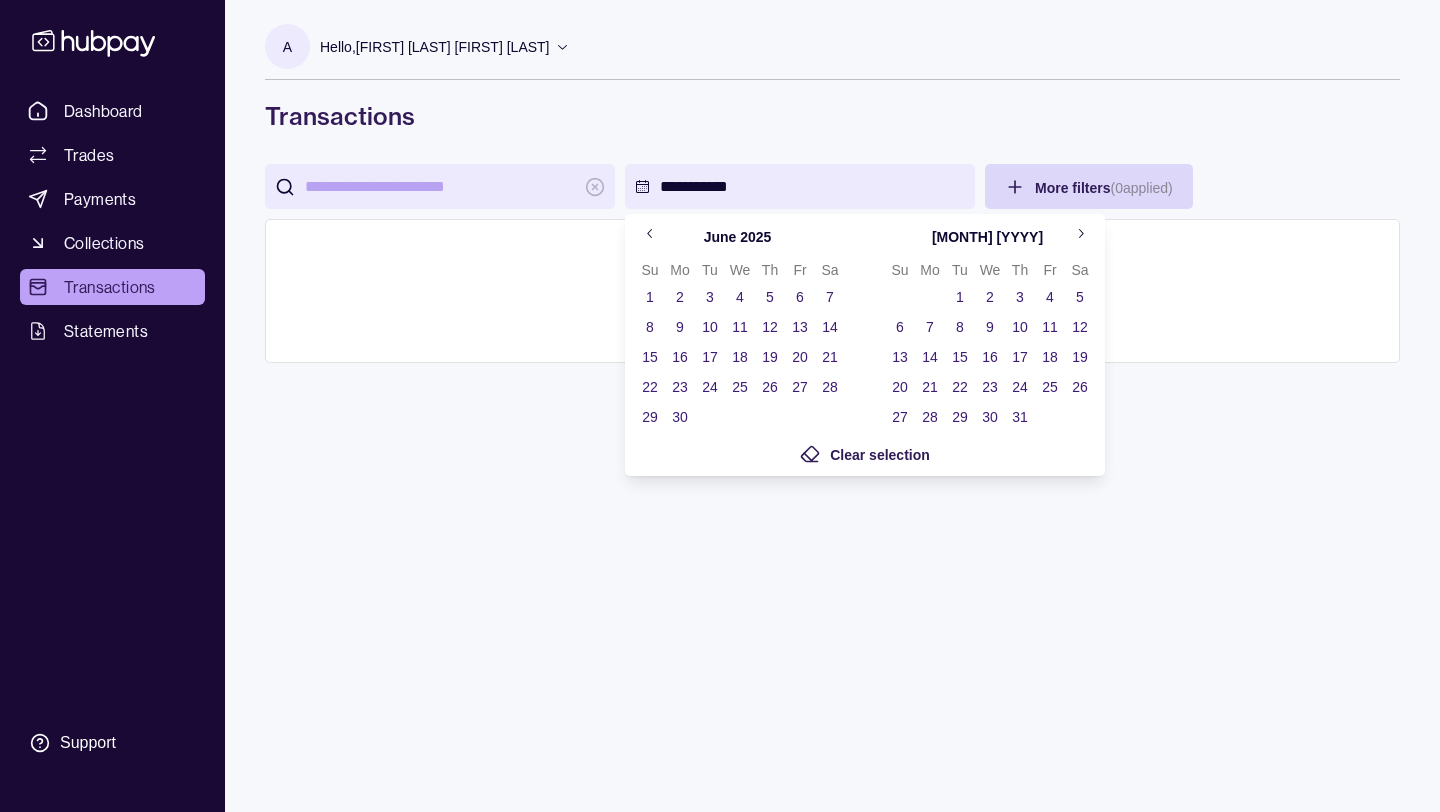 click on "31" at bounding box center [1020, 417] 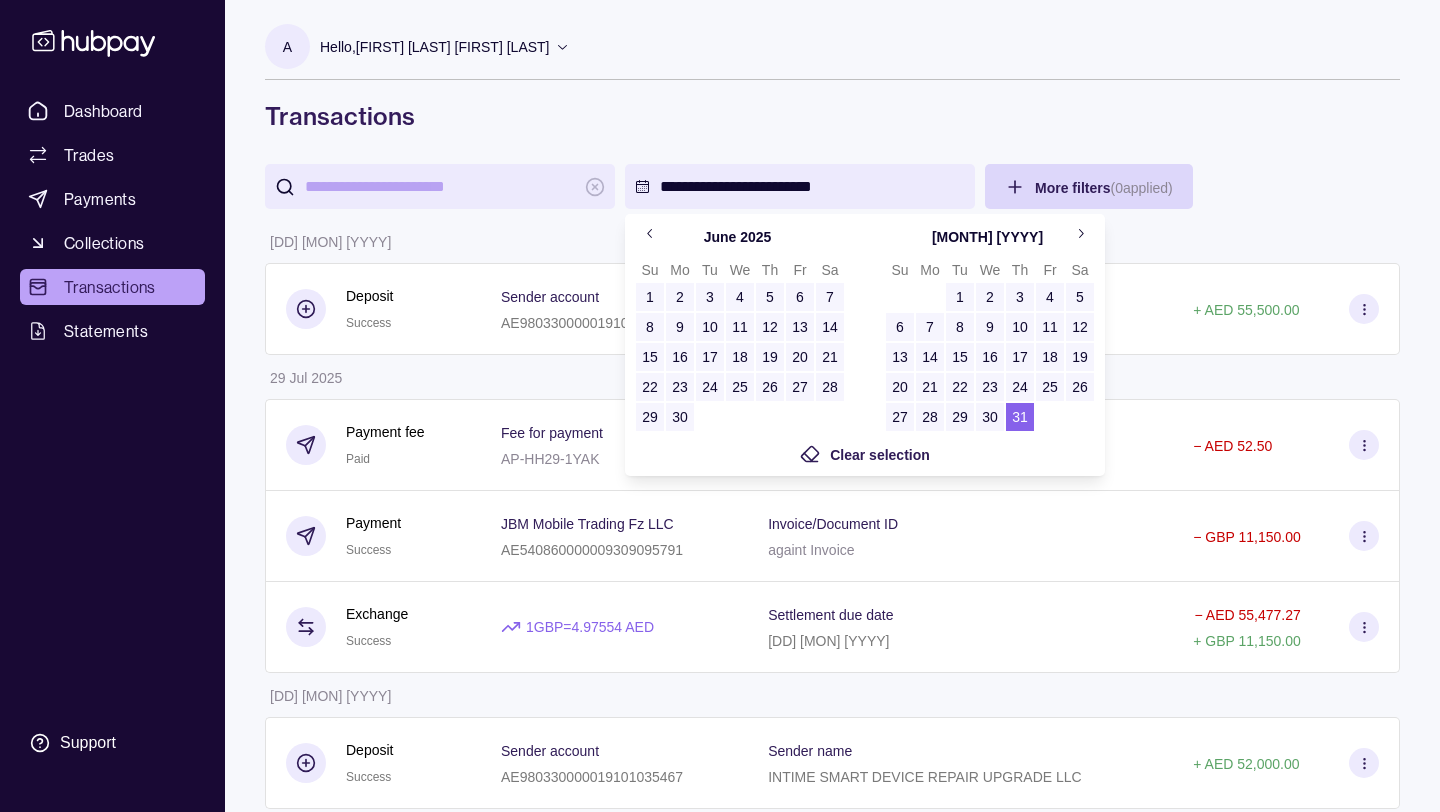 click on "**********" at bounding box center (720, 1197) 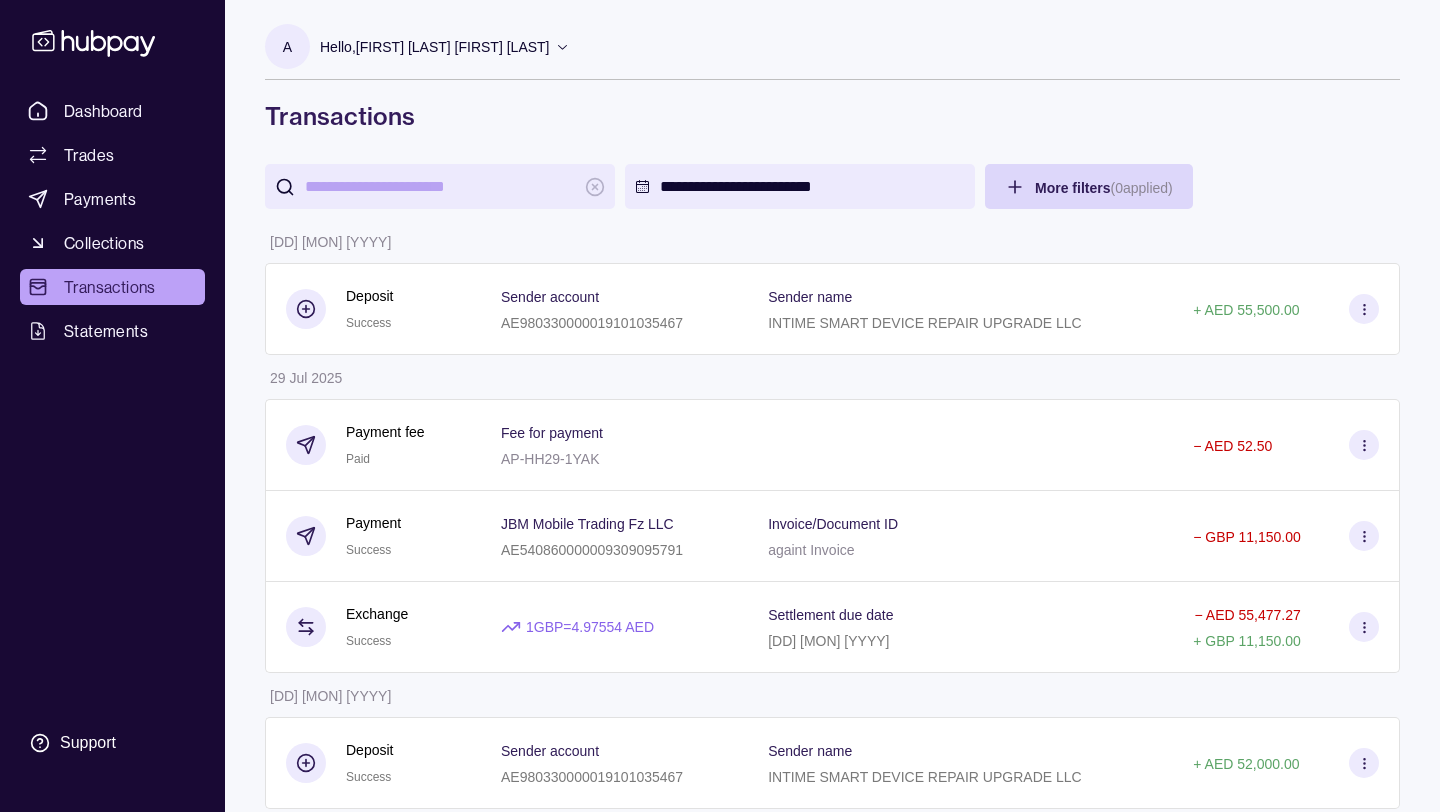 type 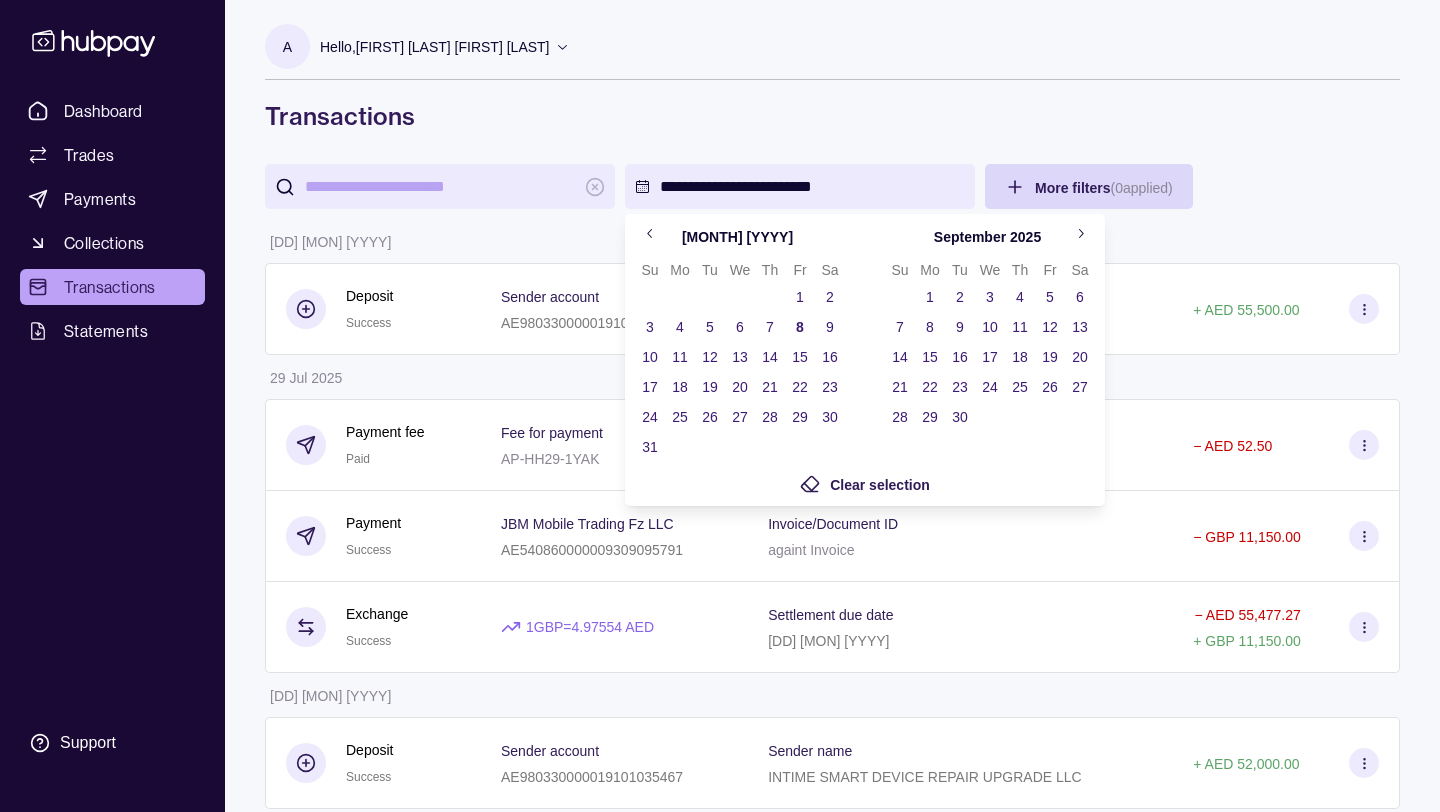 type 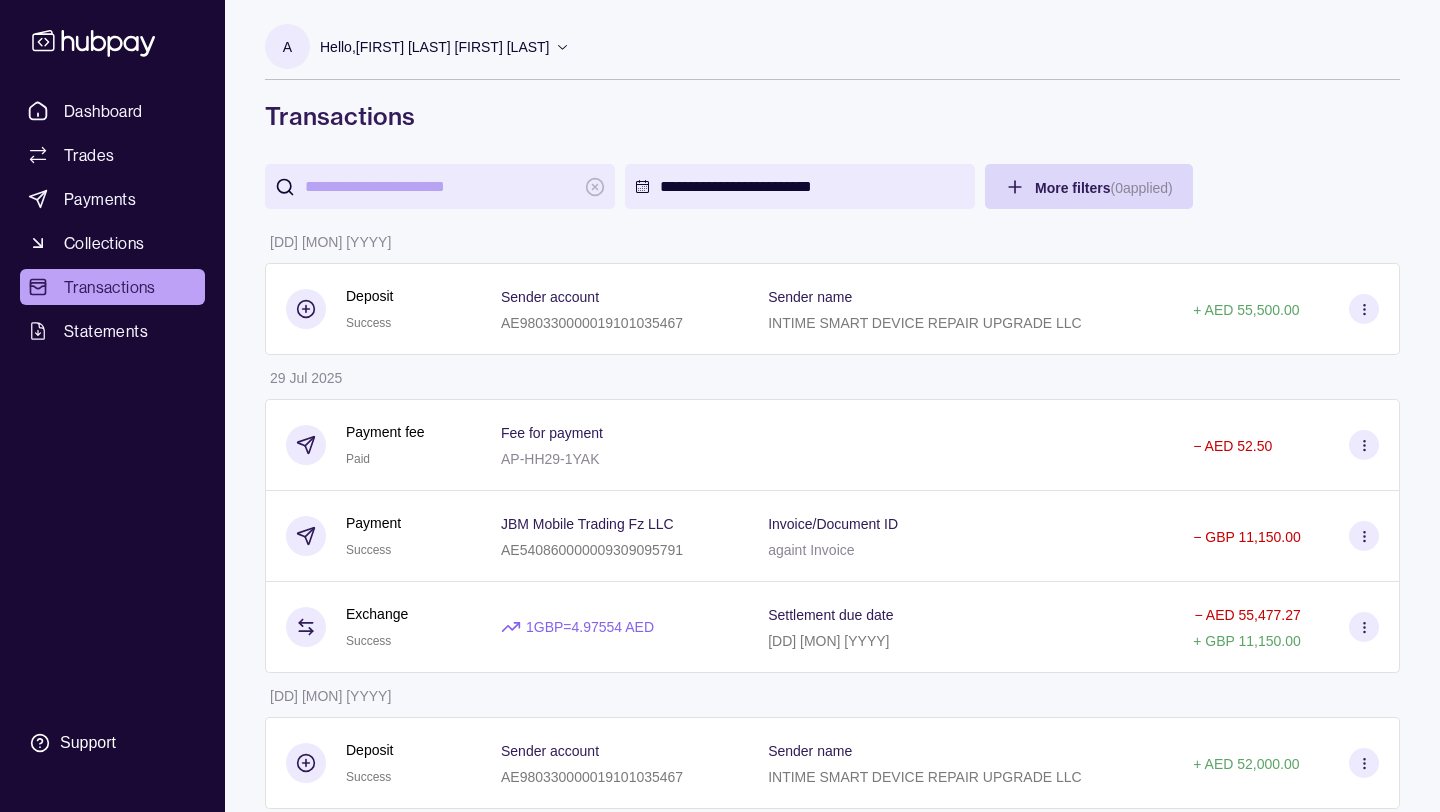 click on "**********" at bounding box center [720, 1197] 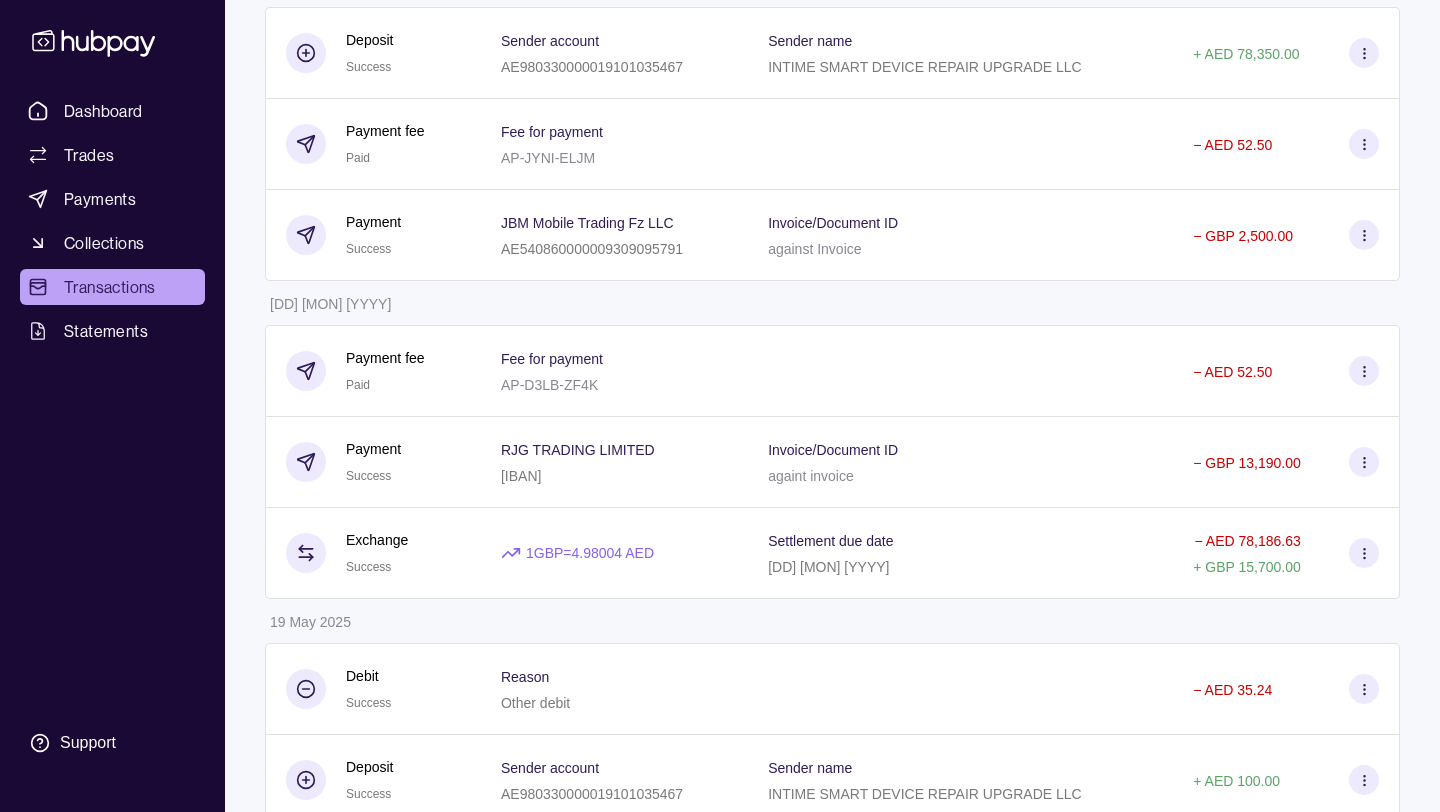 scroll, scrollTop: 2799, scrollLeft: 0, axis: vertical 